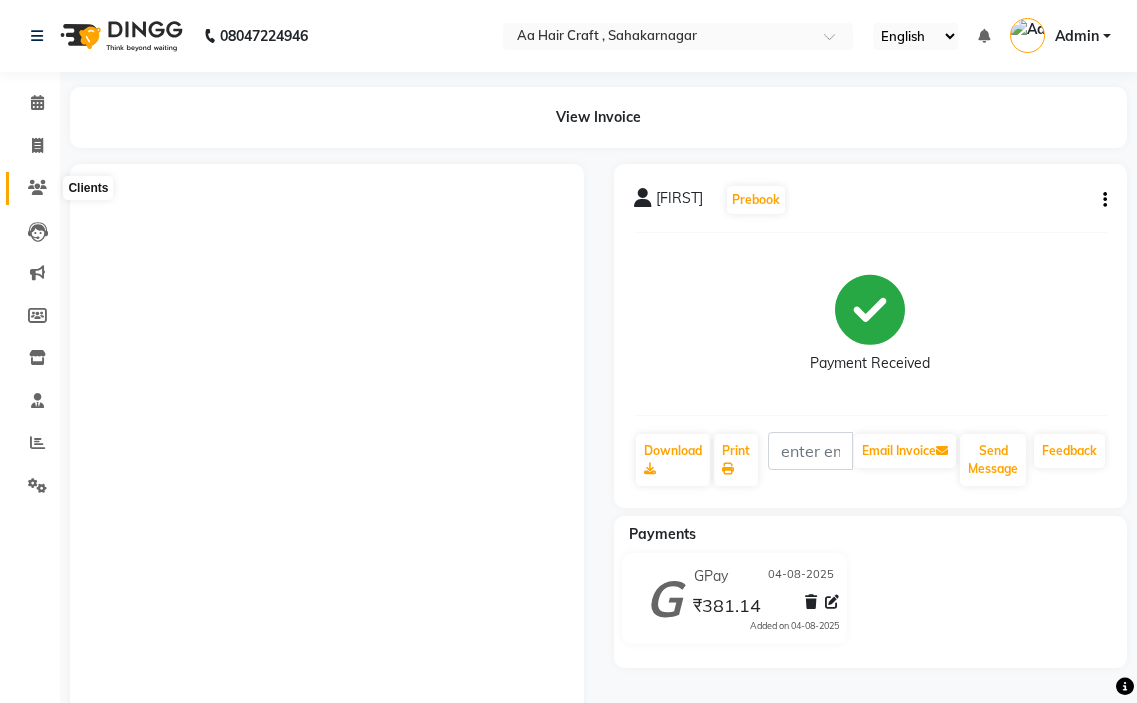 scroll, scrollTop: 0, scrollLeft: 0, axis: both 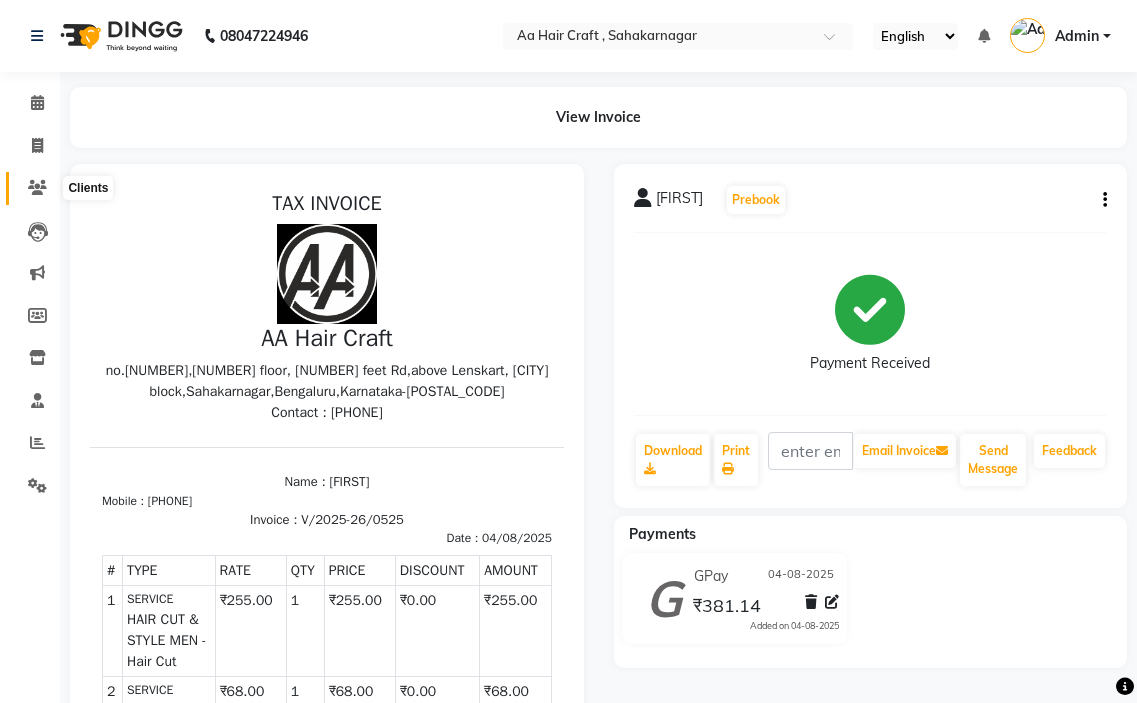 click 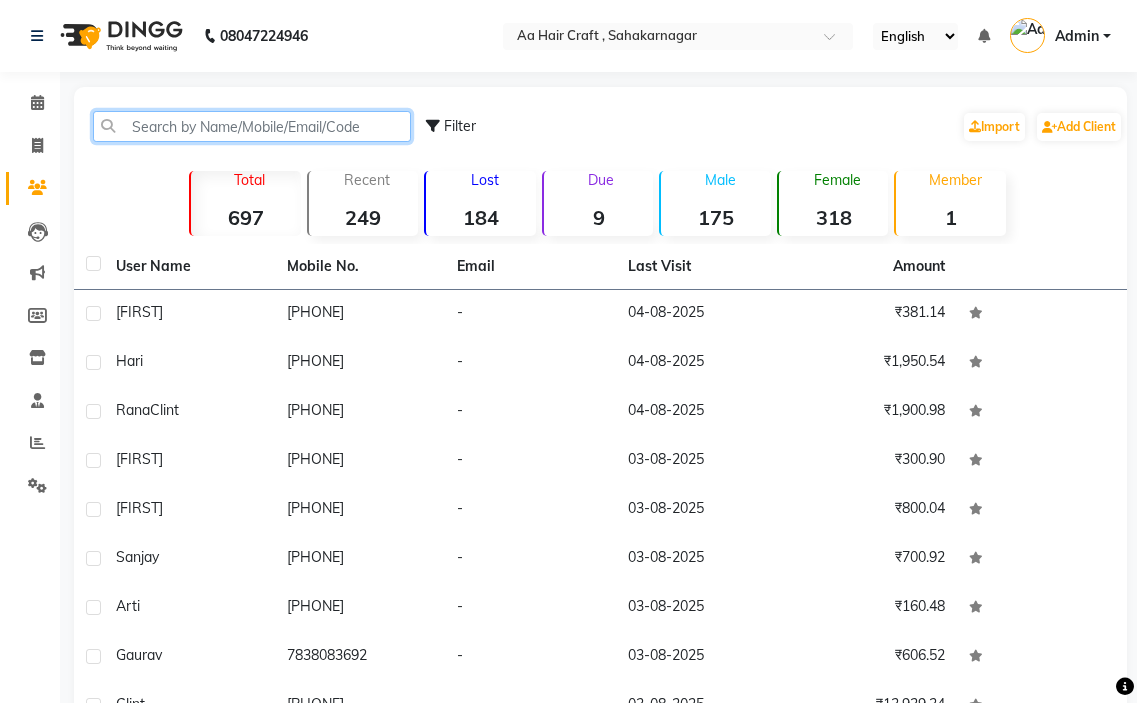 click 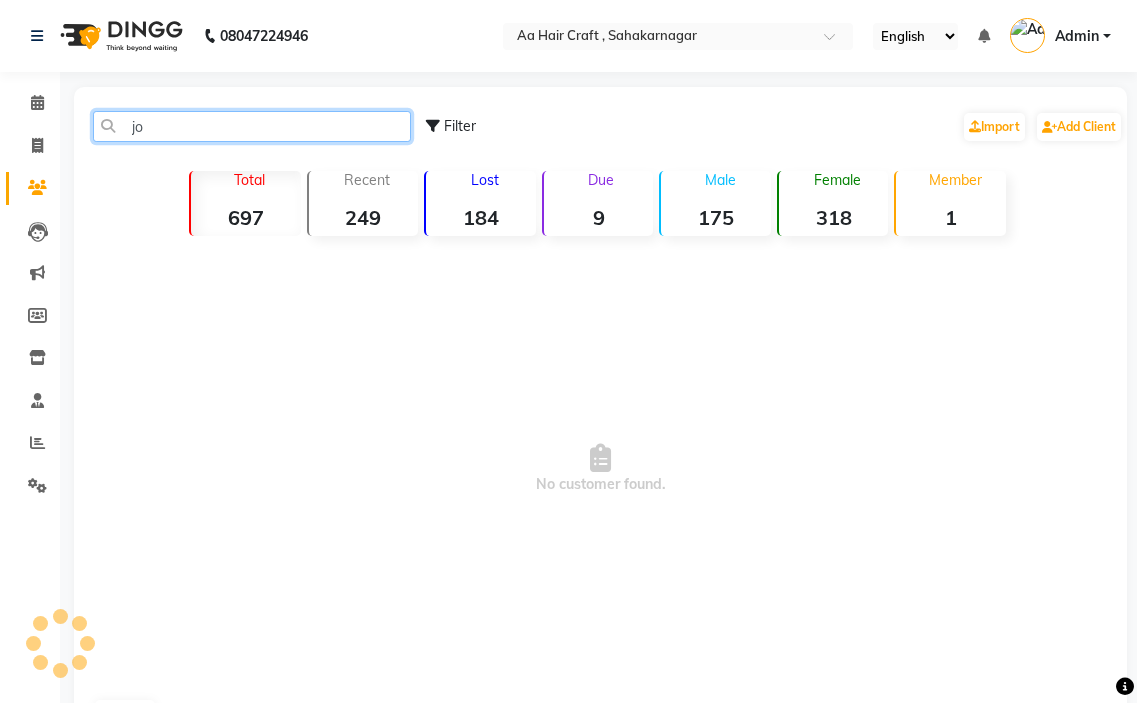 type on "j" 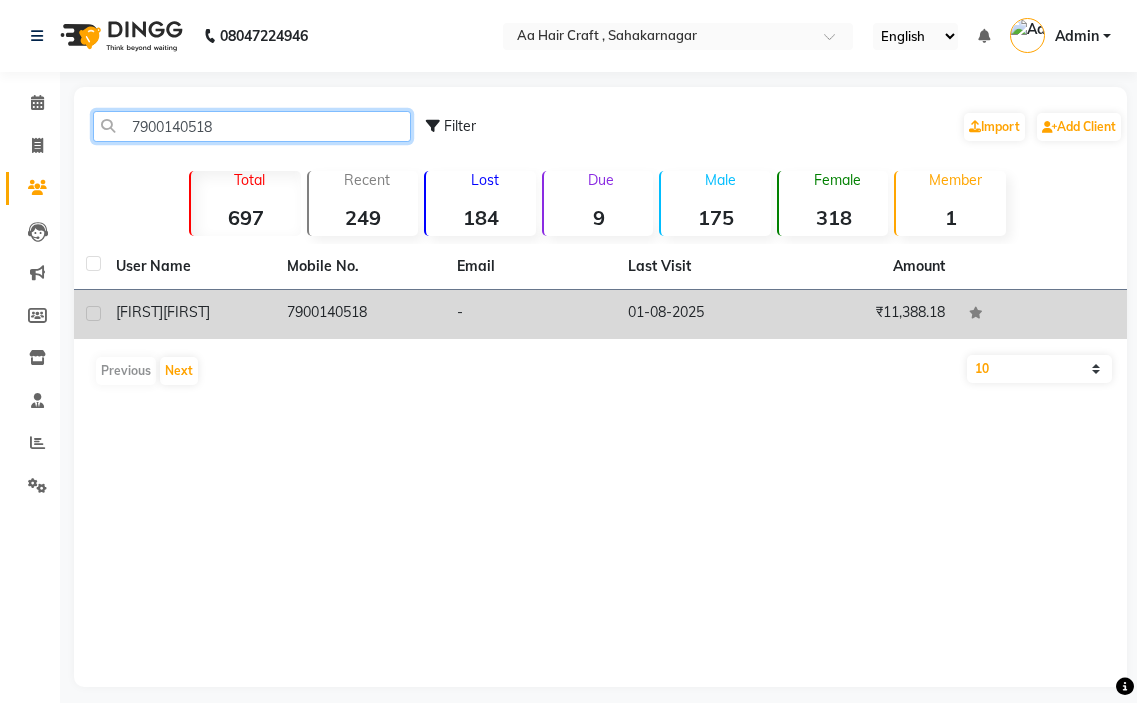 type on "7900140518" 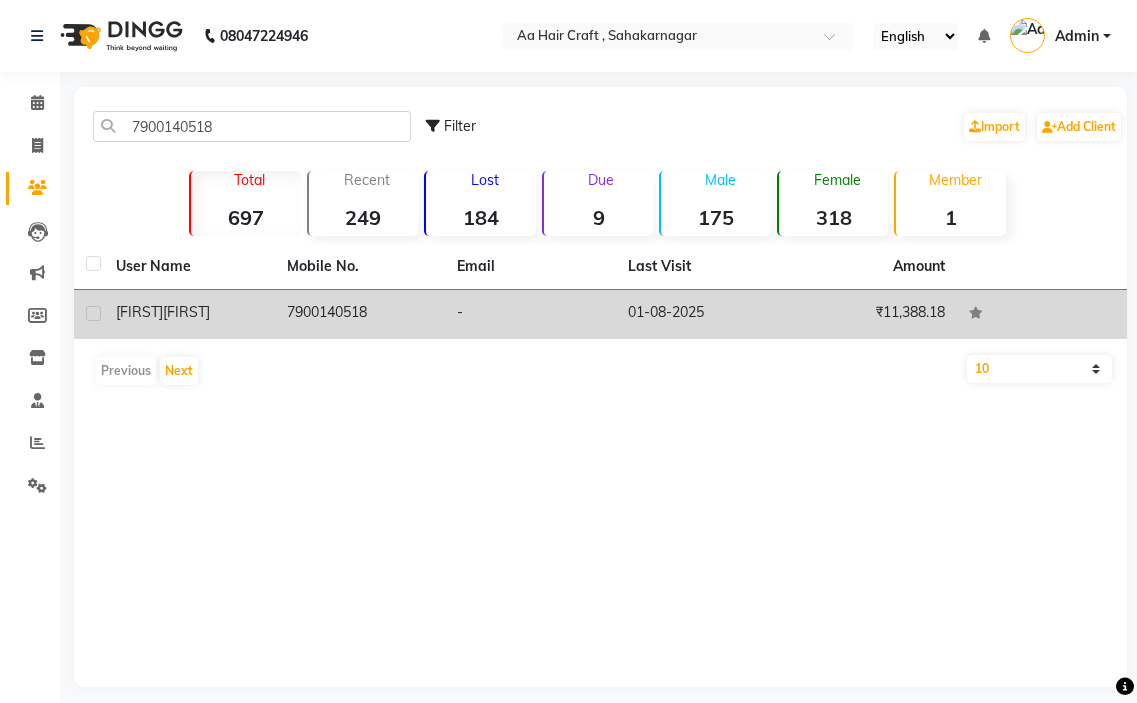 click on "7900140518" 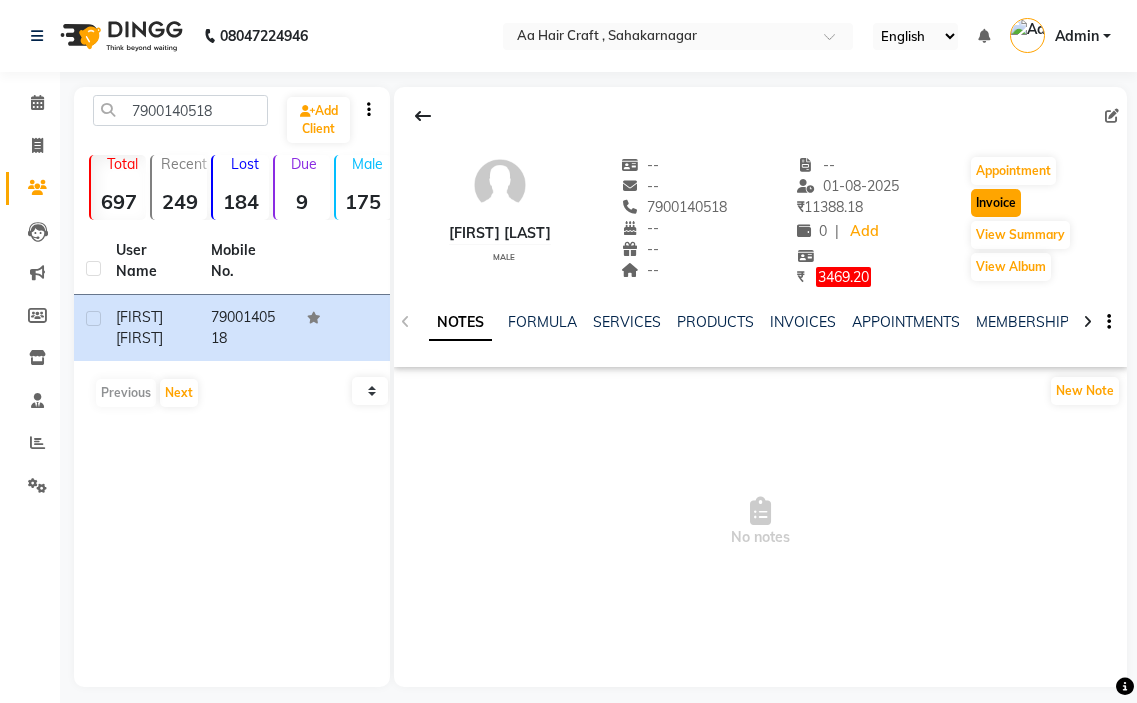 click on "Invoice" 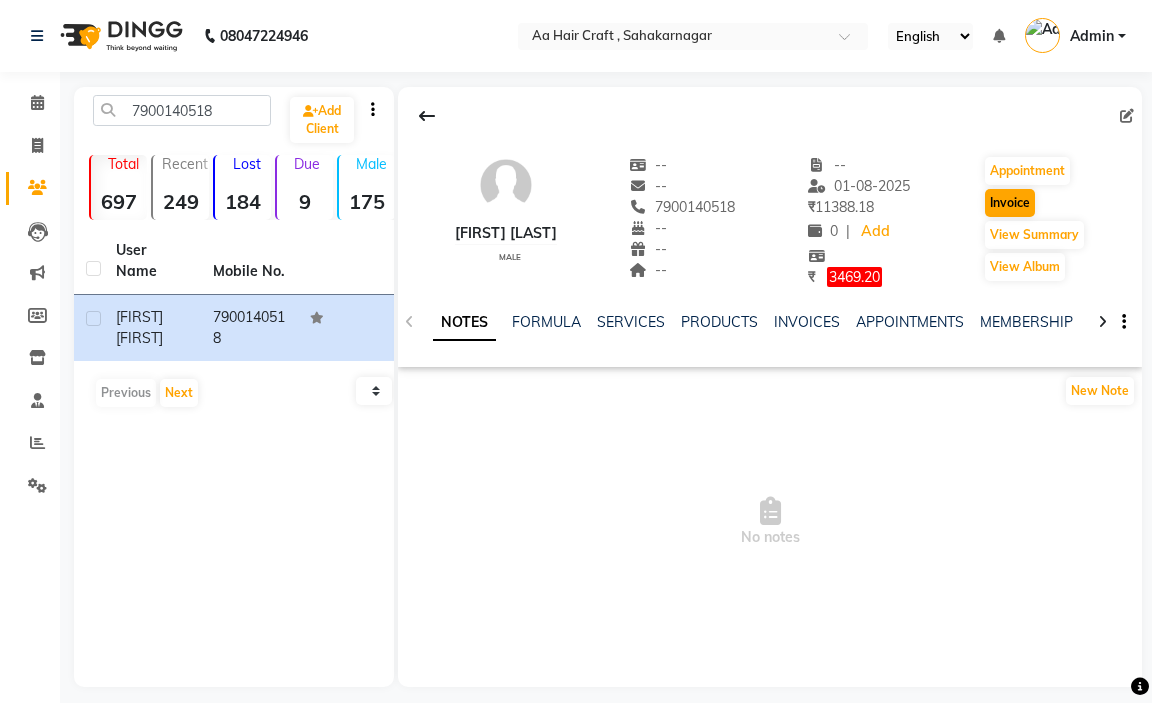 select on "6074" 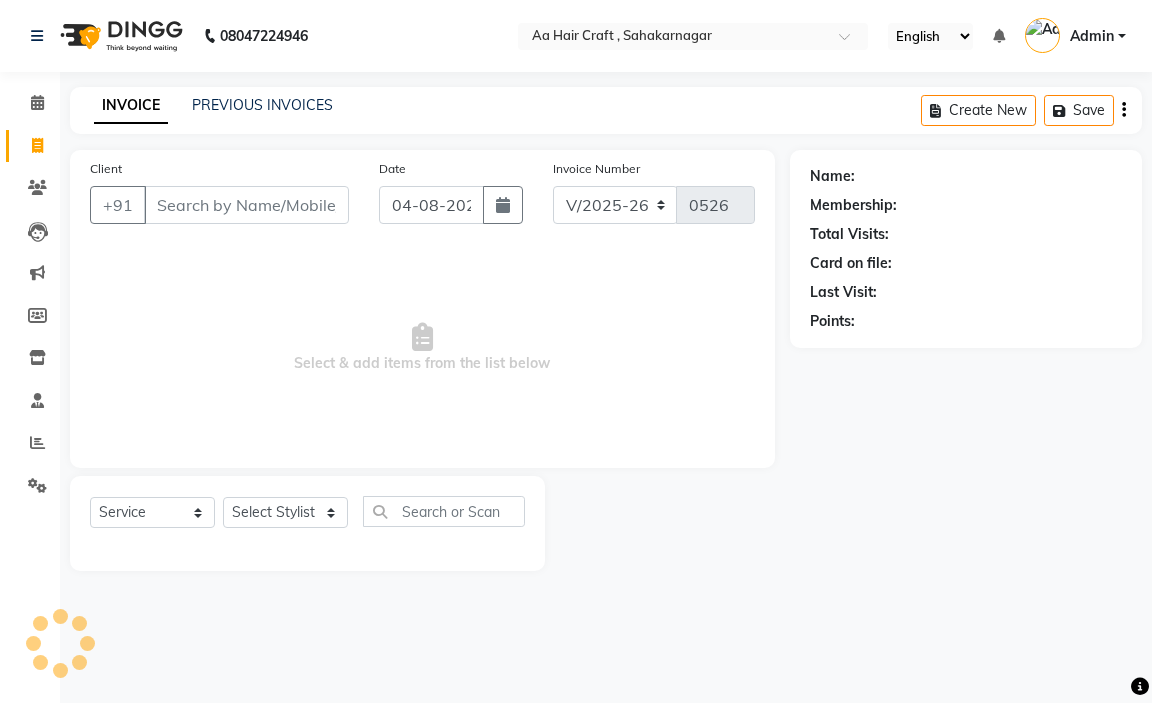 type on "7900140518" 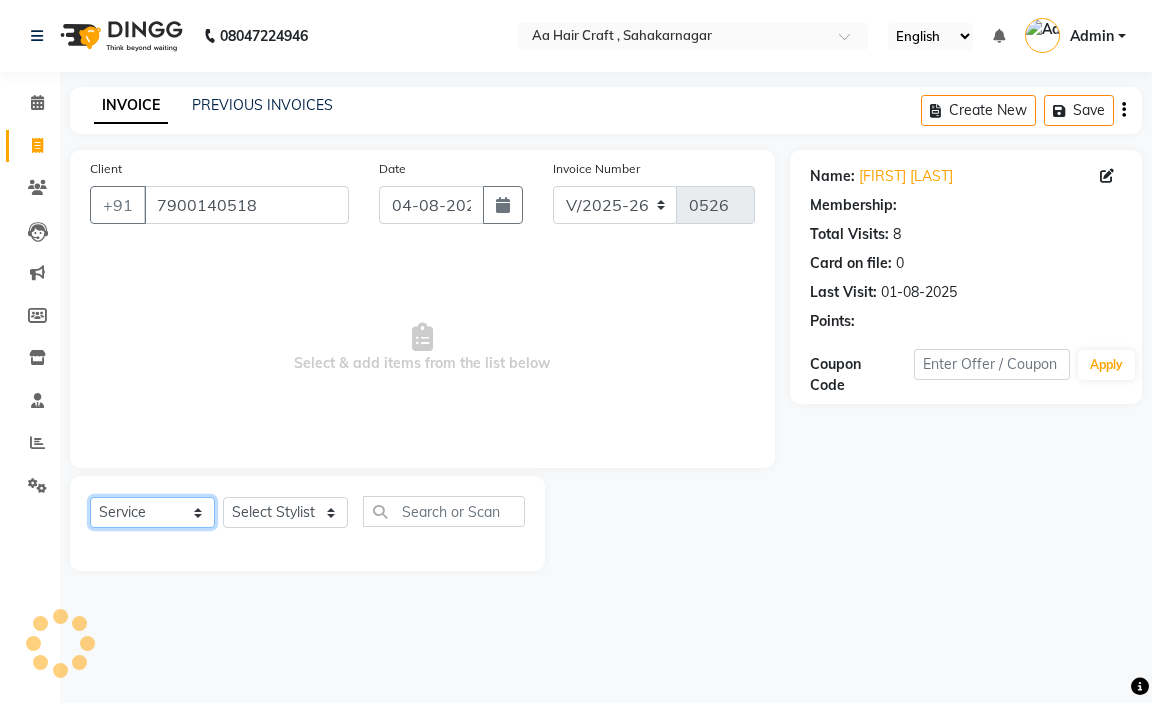 click on "Select  Service  Product  Membership  Package Voucher Prepaid Gift Card" 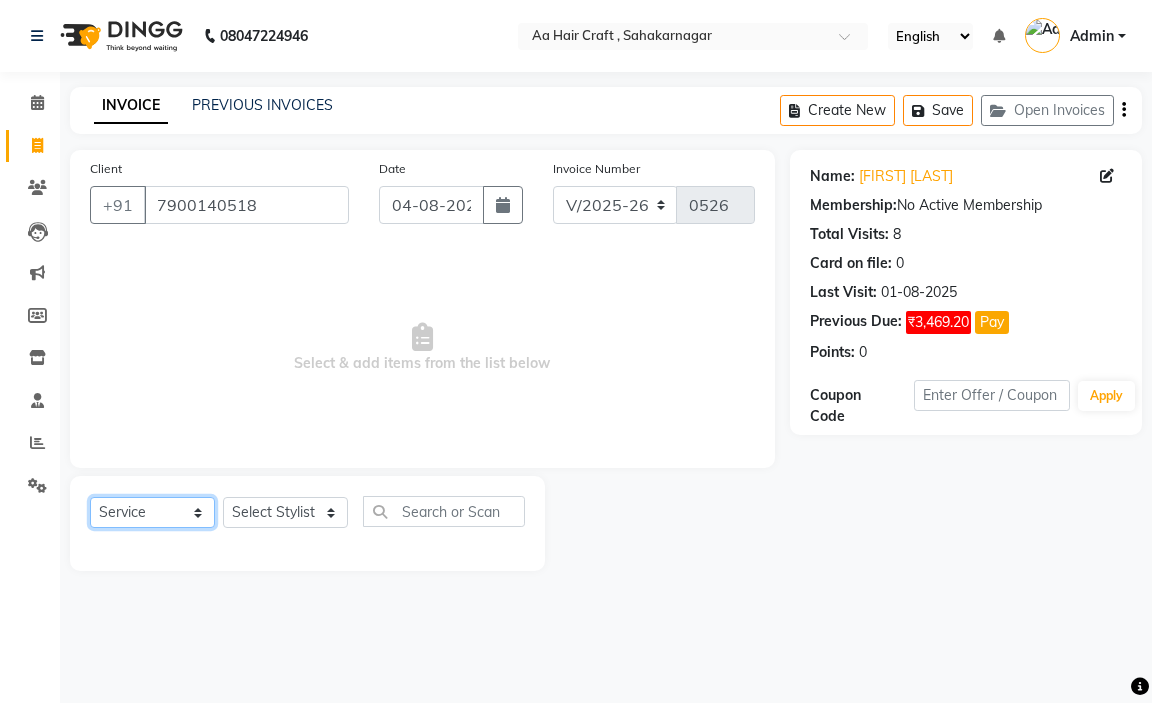 click on "Select  Service  Product  Membership  Package Voucher Prepaid Gift Card" 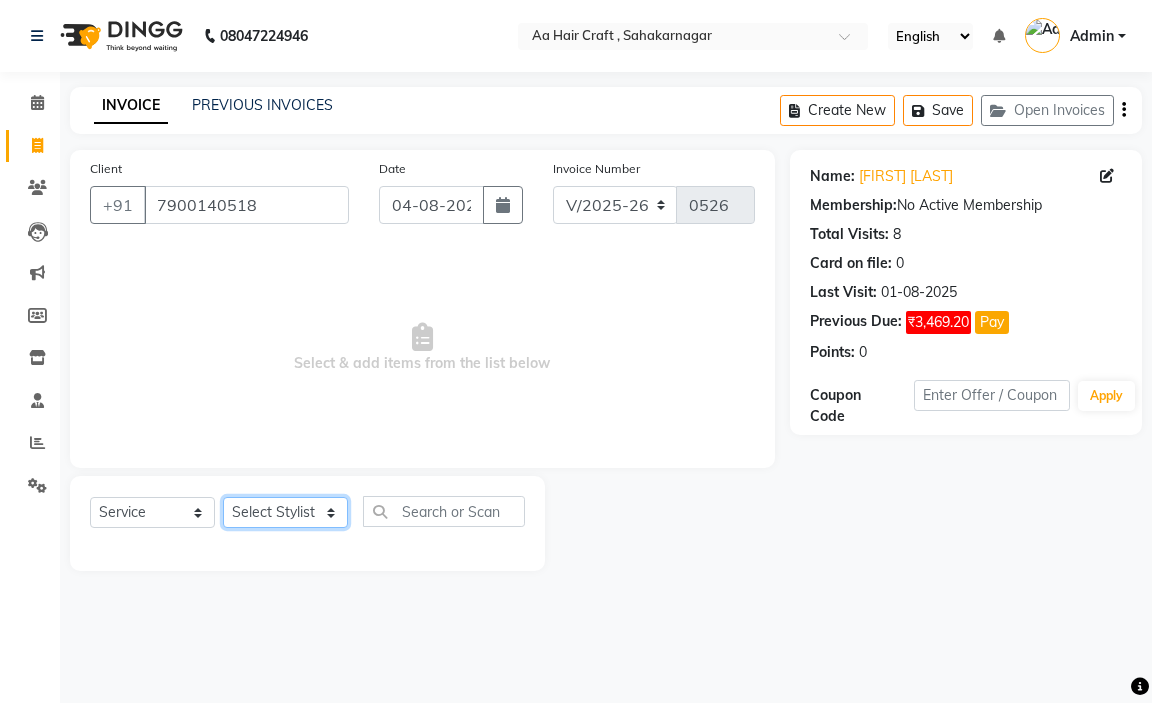 click on "Select Stylist amir hair stylish Anuska krishna pooja beautycian Reema beautycian Rekha Sam Srijana beauty and hair" 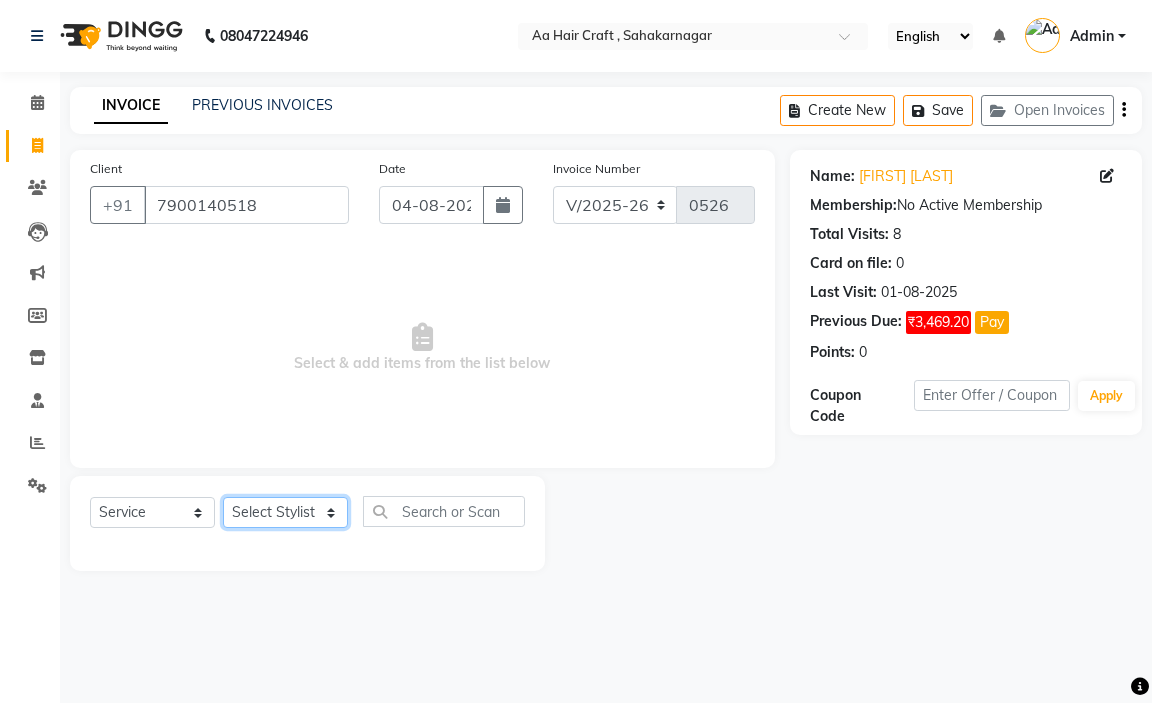 select on "80767" 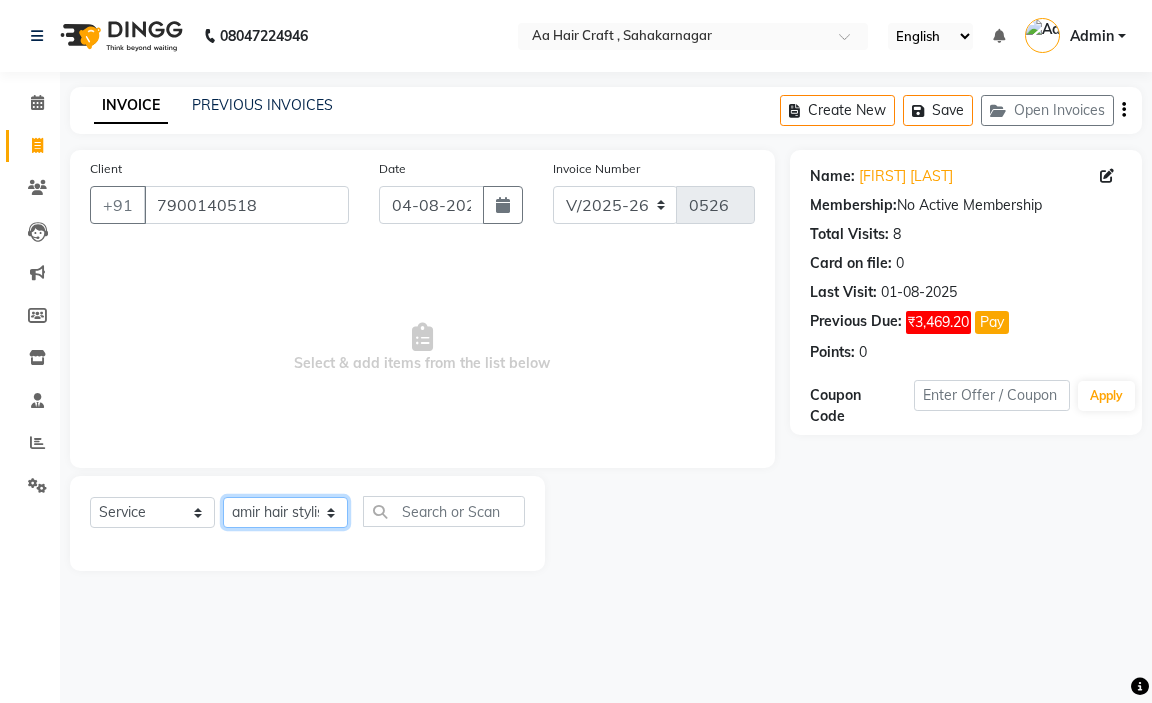 click on "Select Stylist amir hair stylish Anuska krishna pooja beautycian Reema beautycian Rekha Sam Srijana beauty and hair" 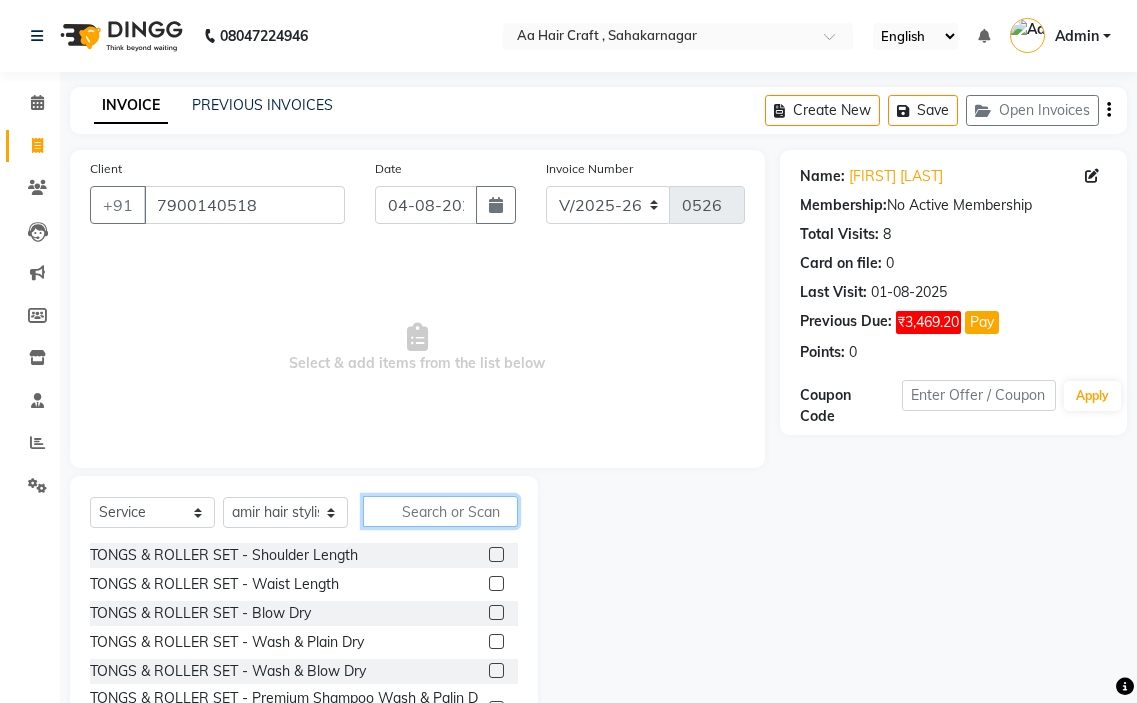 click 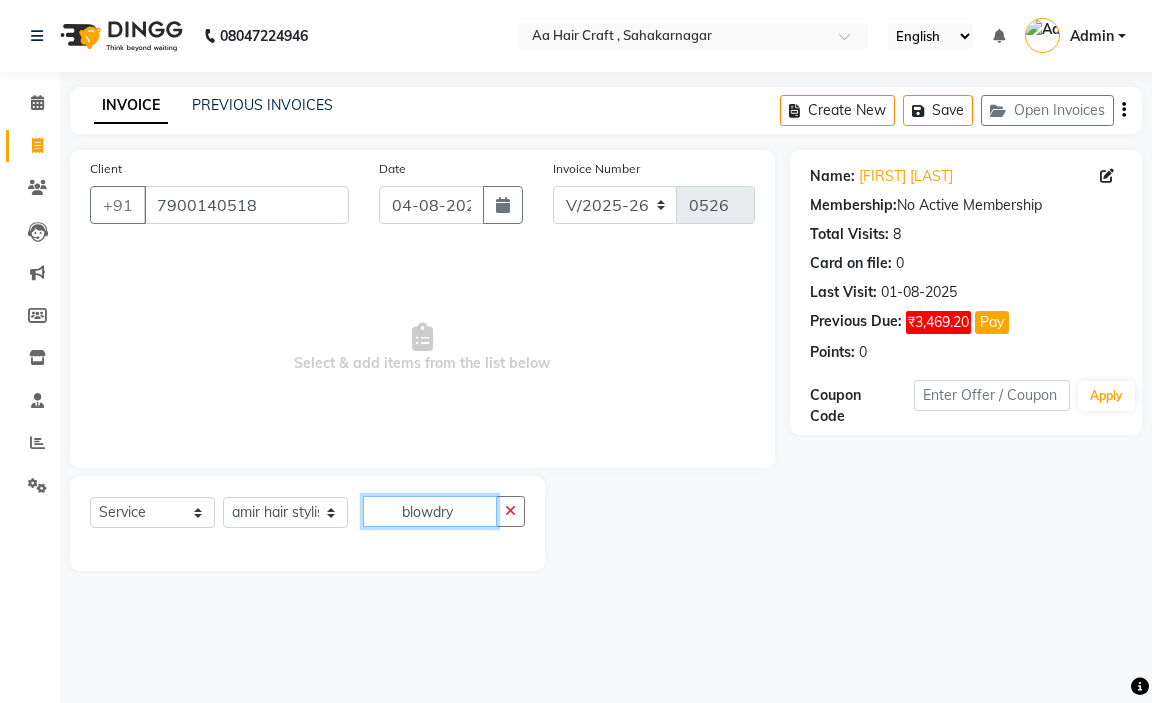 click on "blowdry" 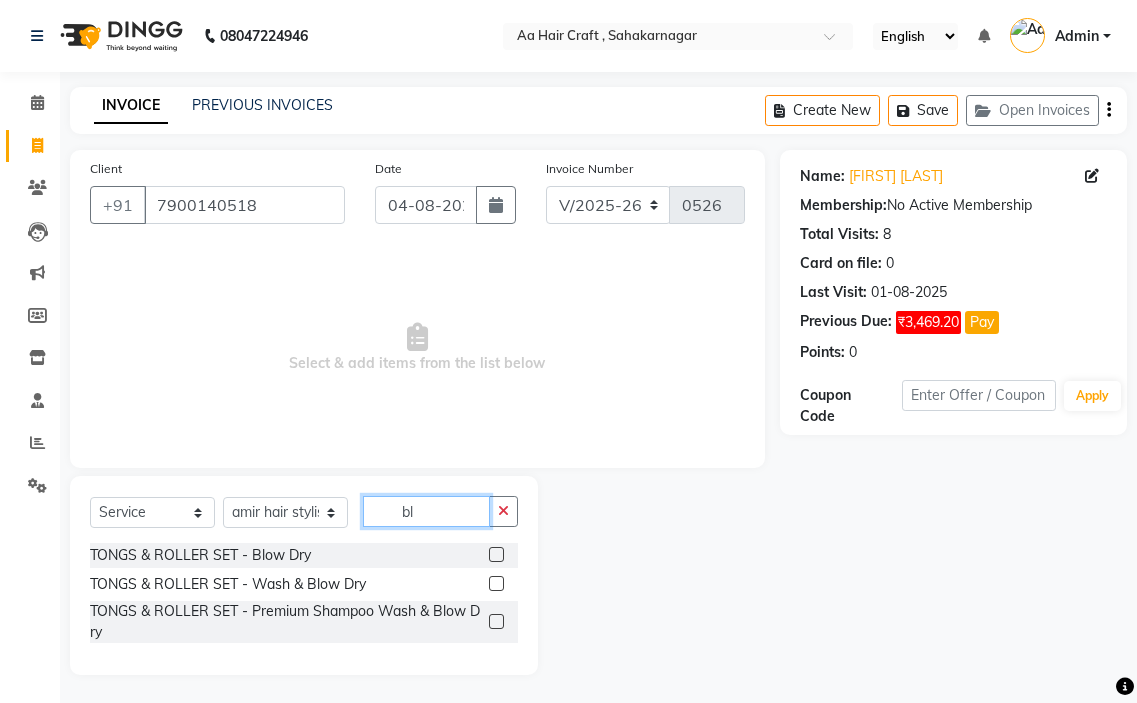 type on "b" 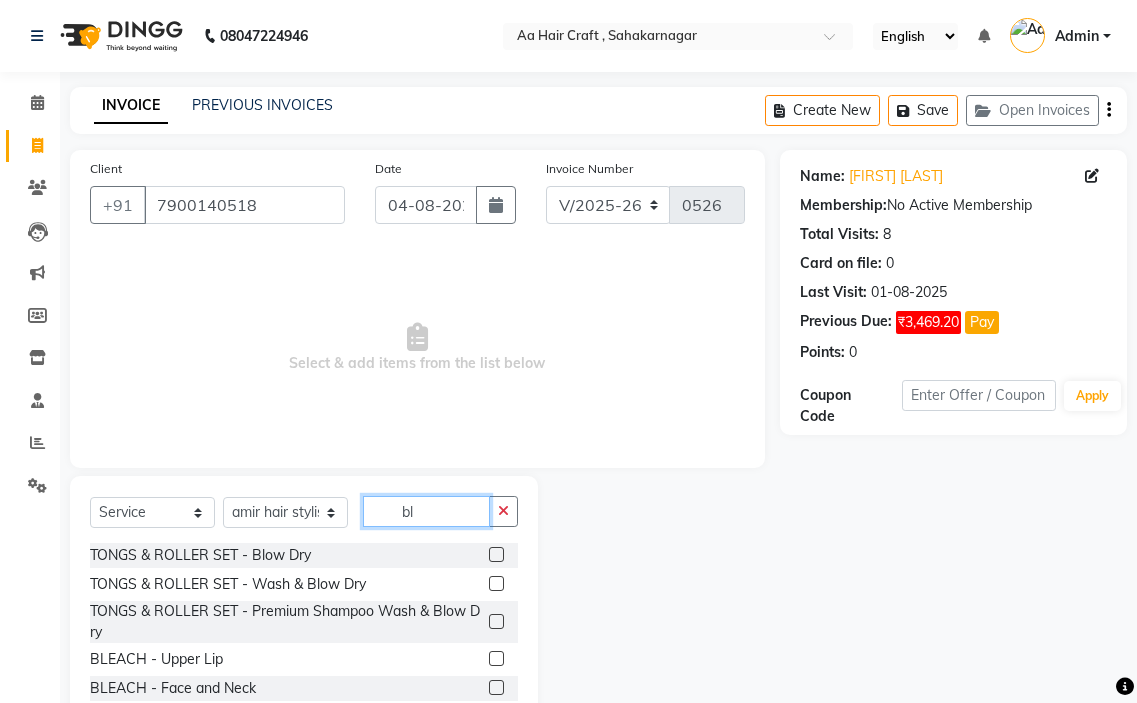 type on "bl" 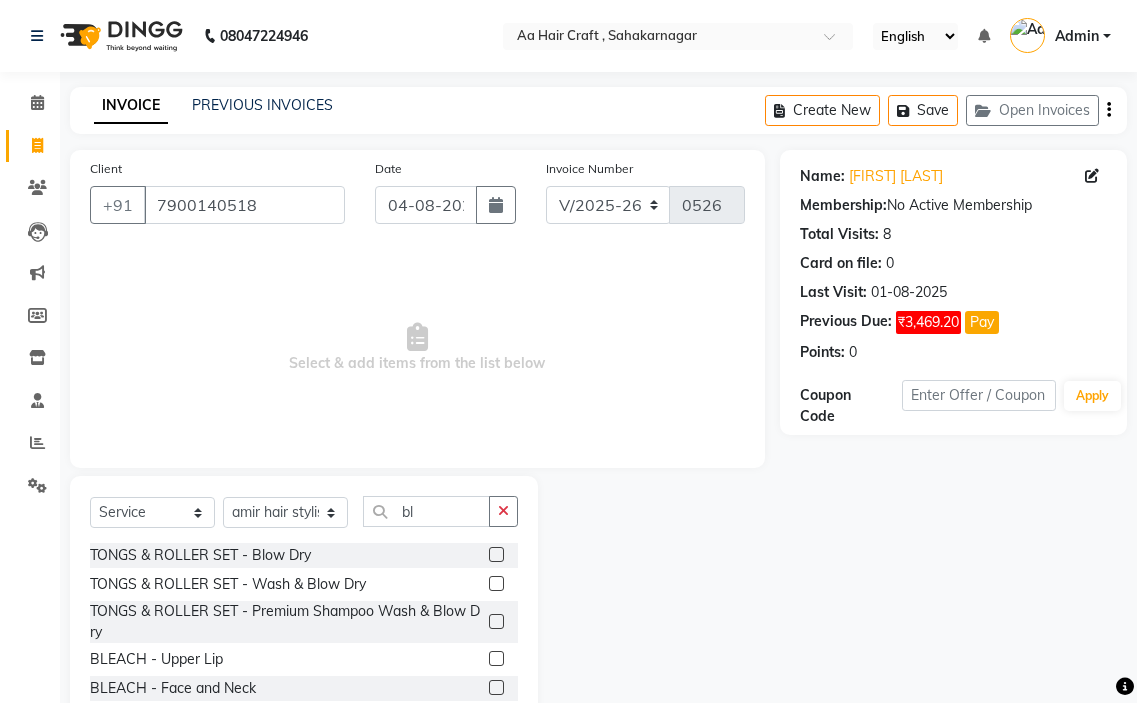 click 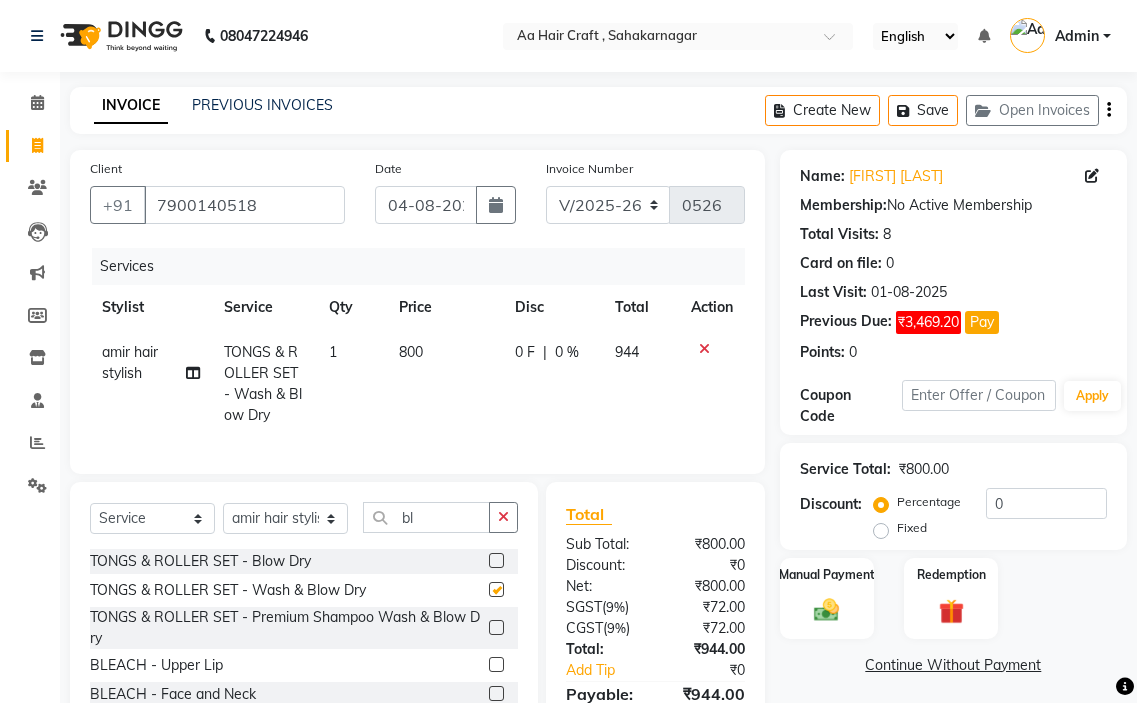 checkbox on "false" 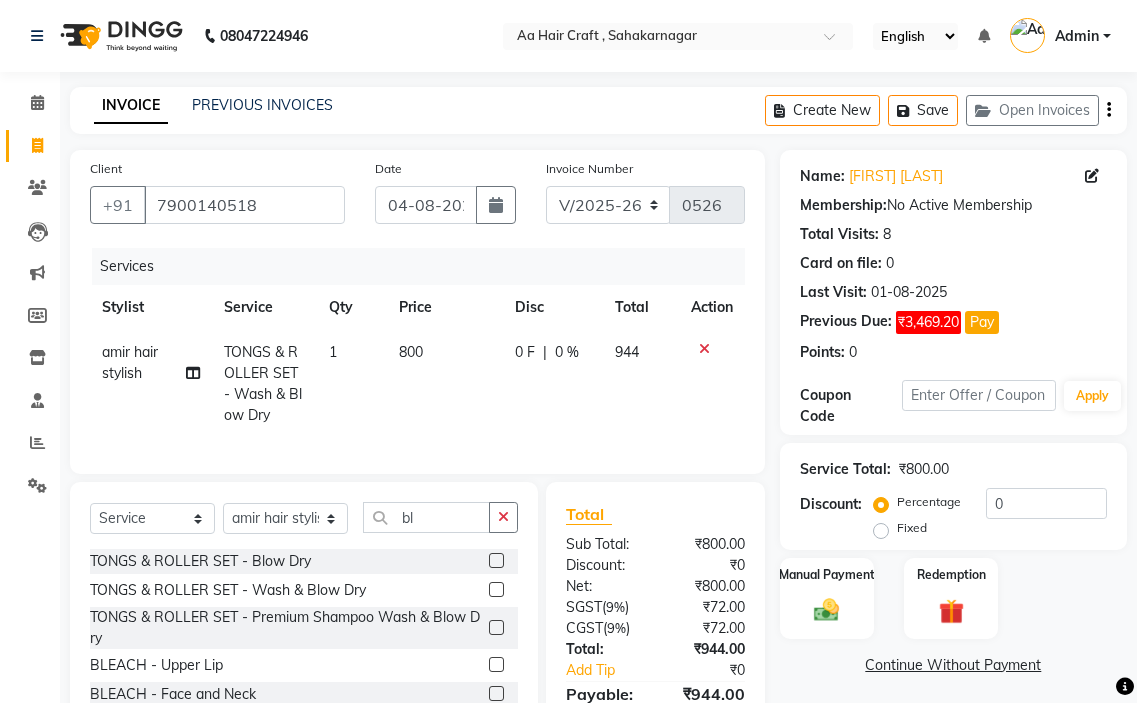 click on "800" 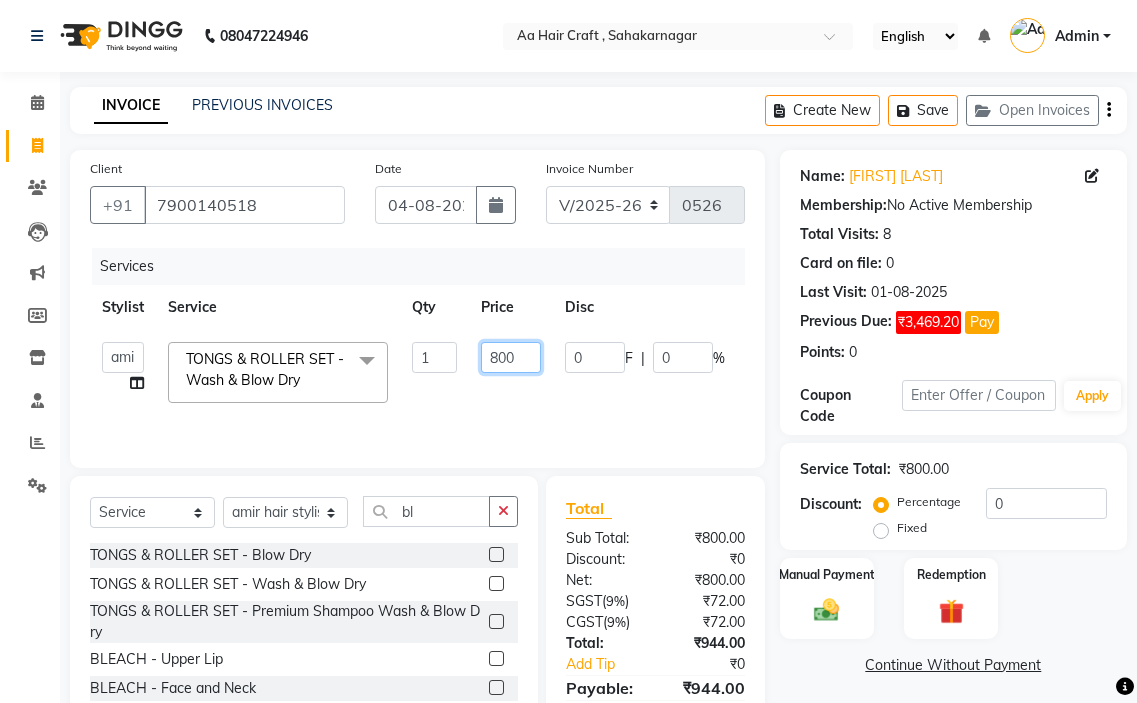 click on "800" 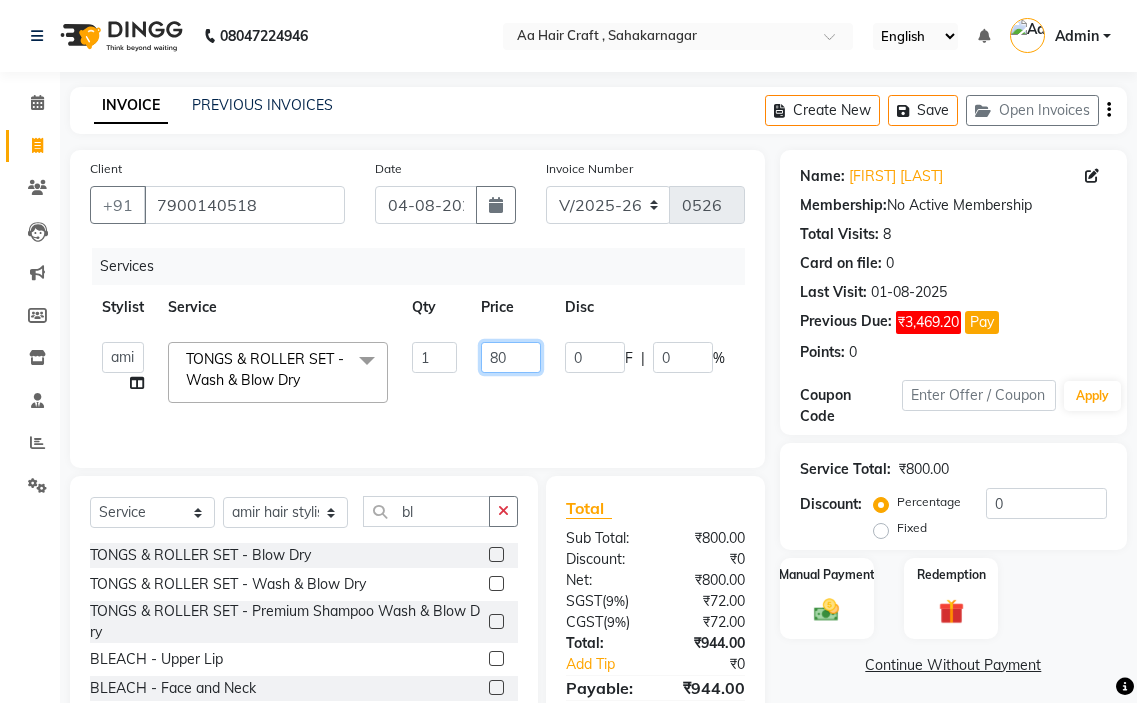 type on "8" 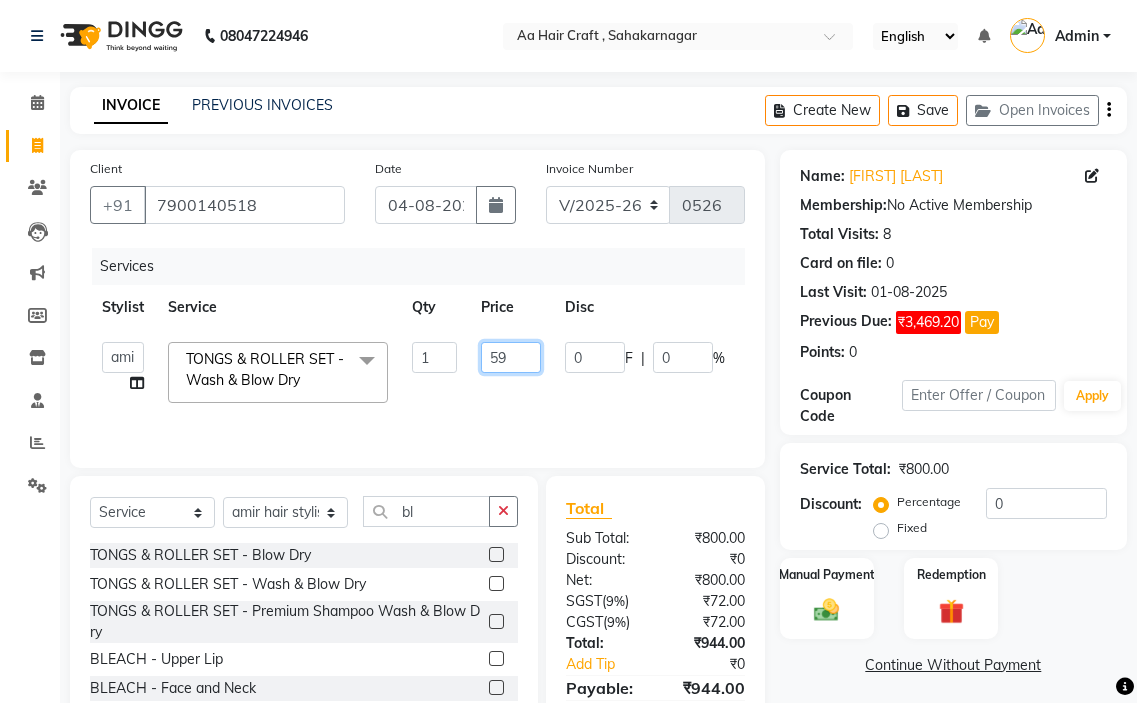 type on "599" 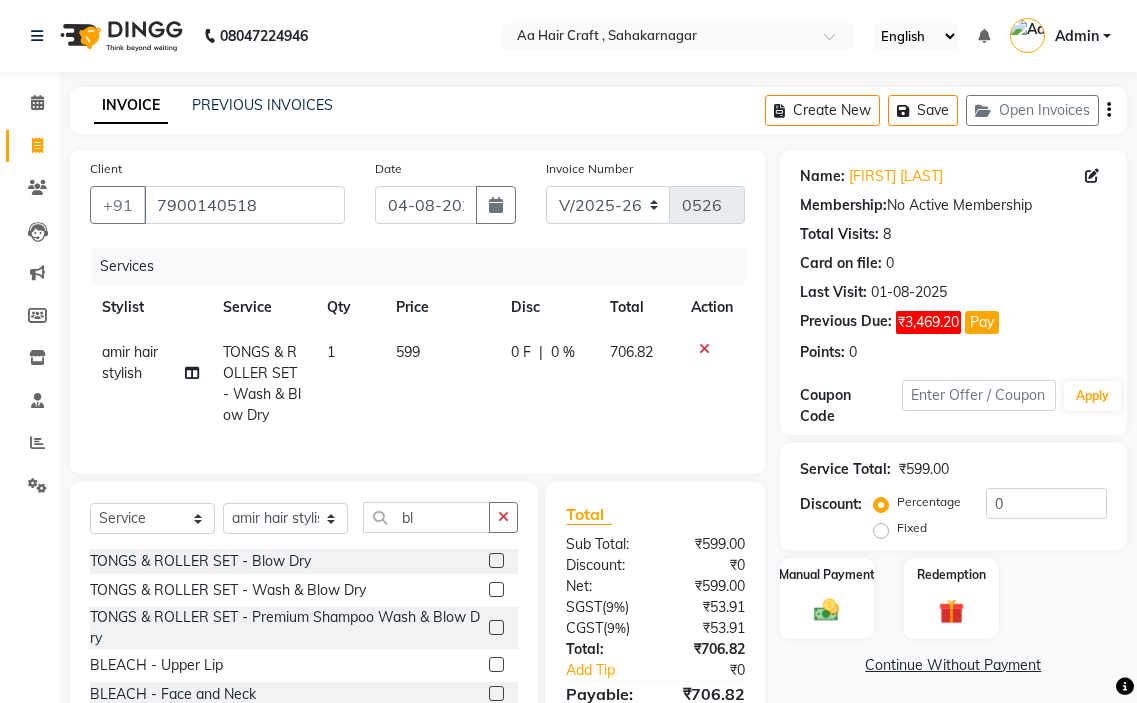 click on "[FIRST] hair stylish TONGS & ROLLER SET - Wash & Blow Dry 1 599 0 F | 0 % 706.82" 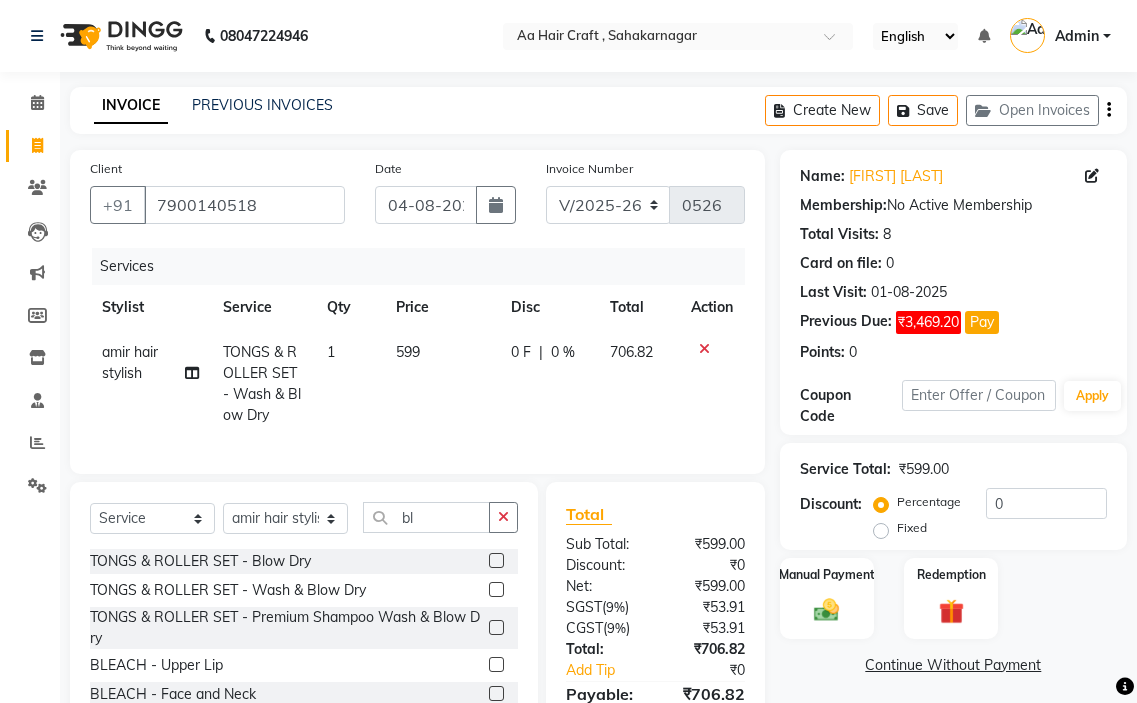 click on "599" 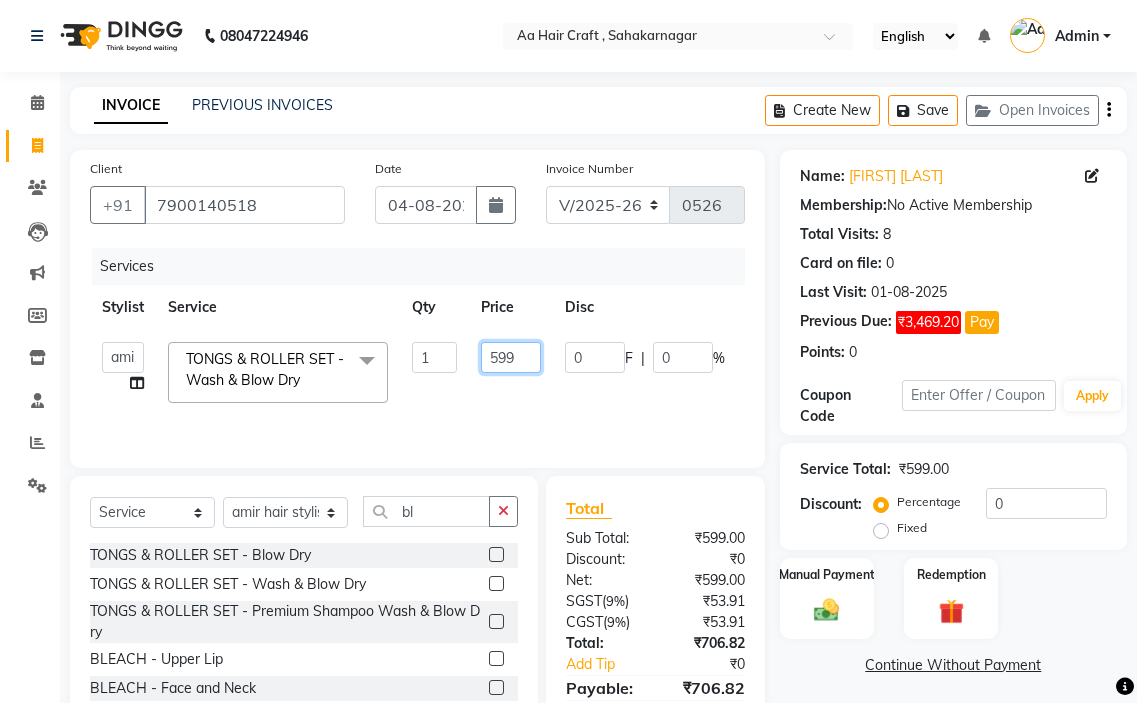 click on "599" 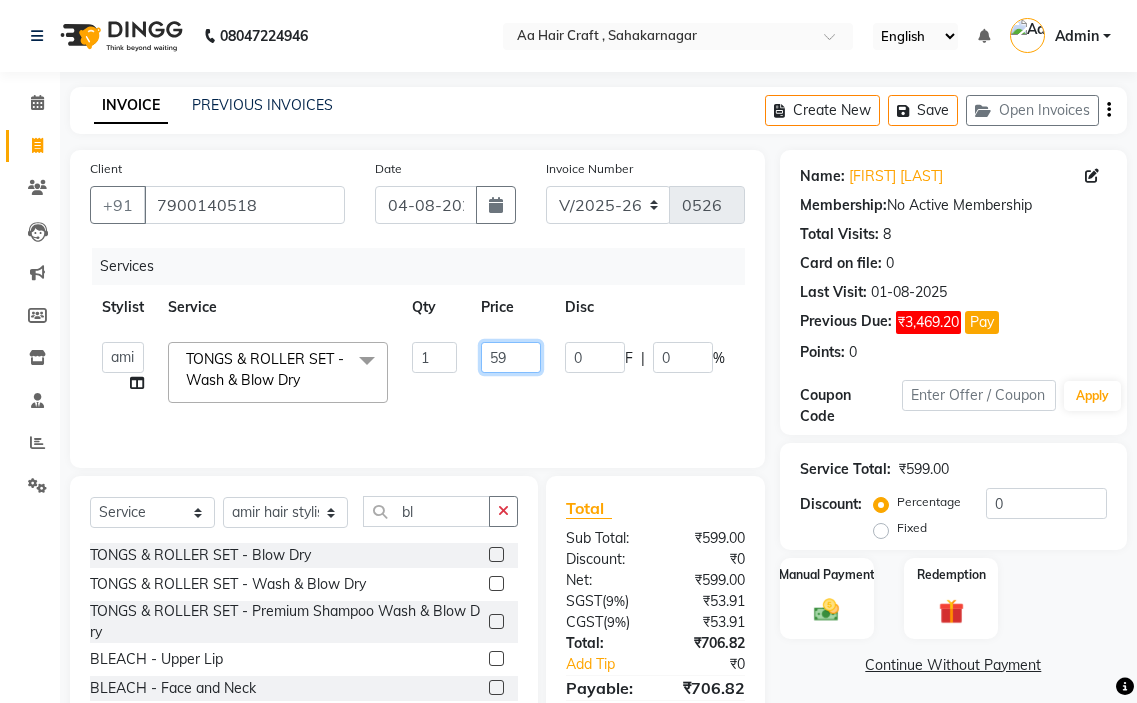 type on "598" 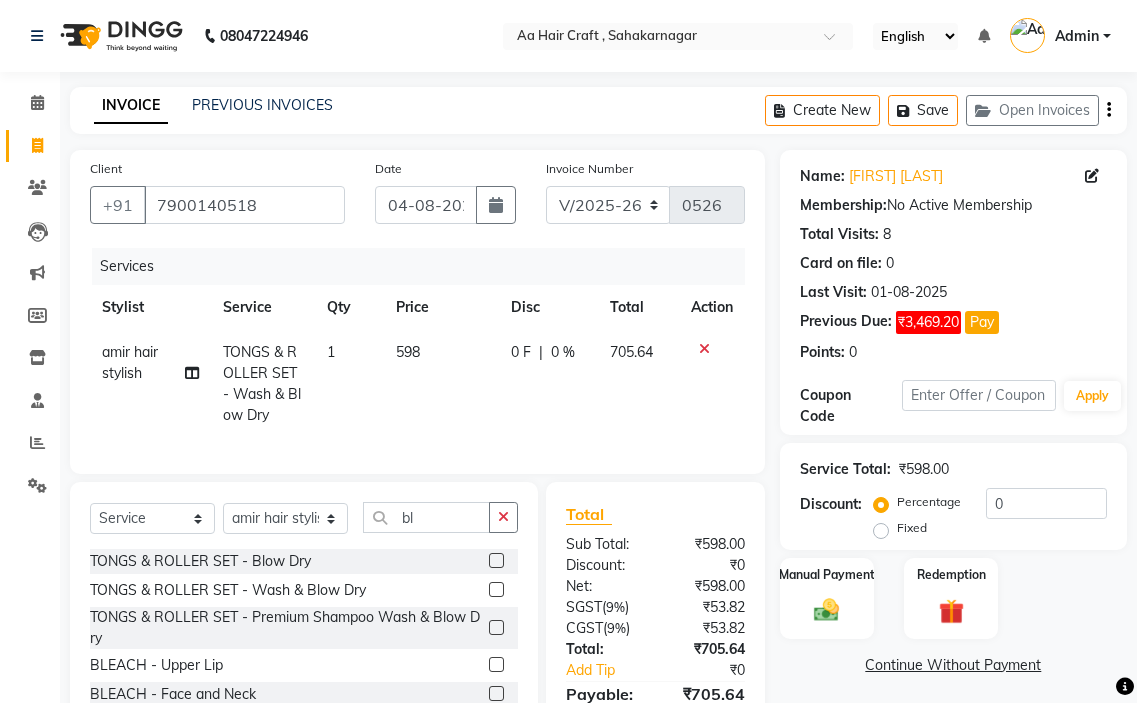 click on "[FIRST] hair stylish TONGS & ROLLER SET - Wash & Blow Dry 1 598 0 F | 0 % 705.64" 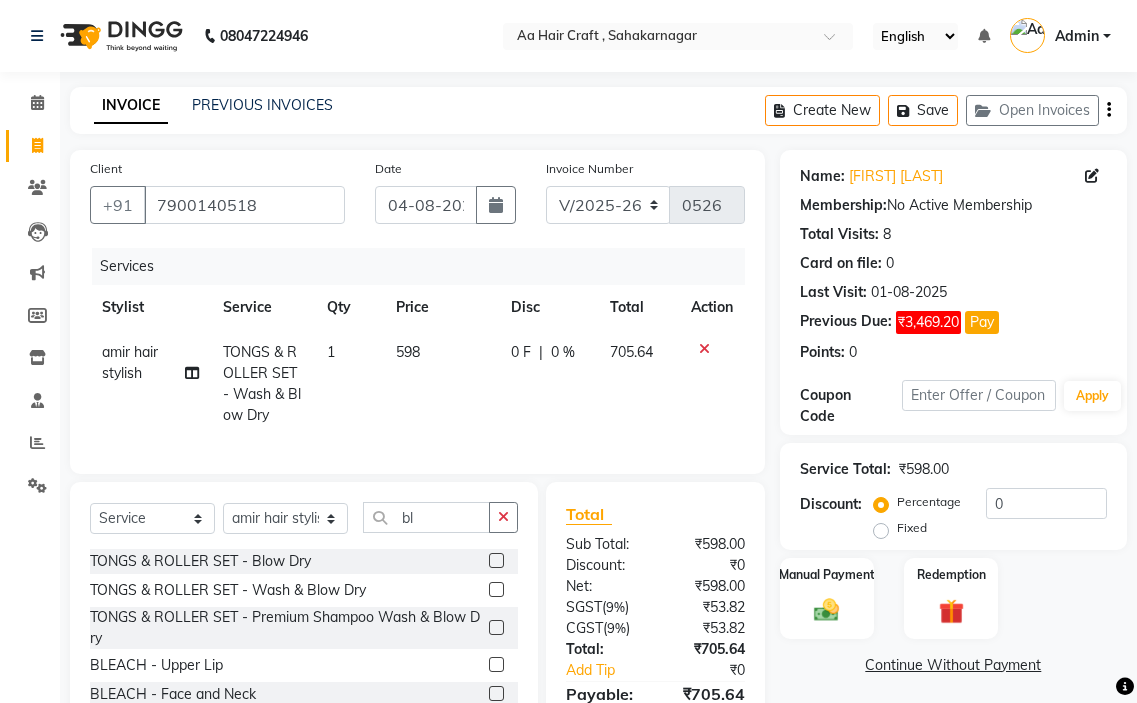 click on "598" 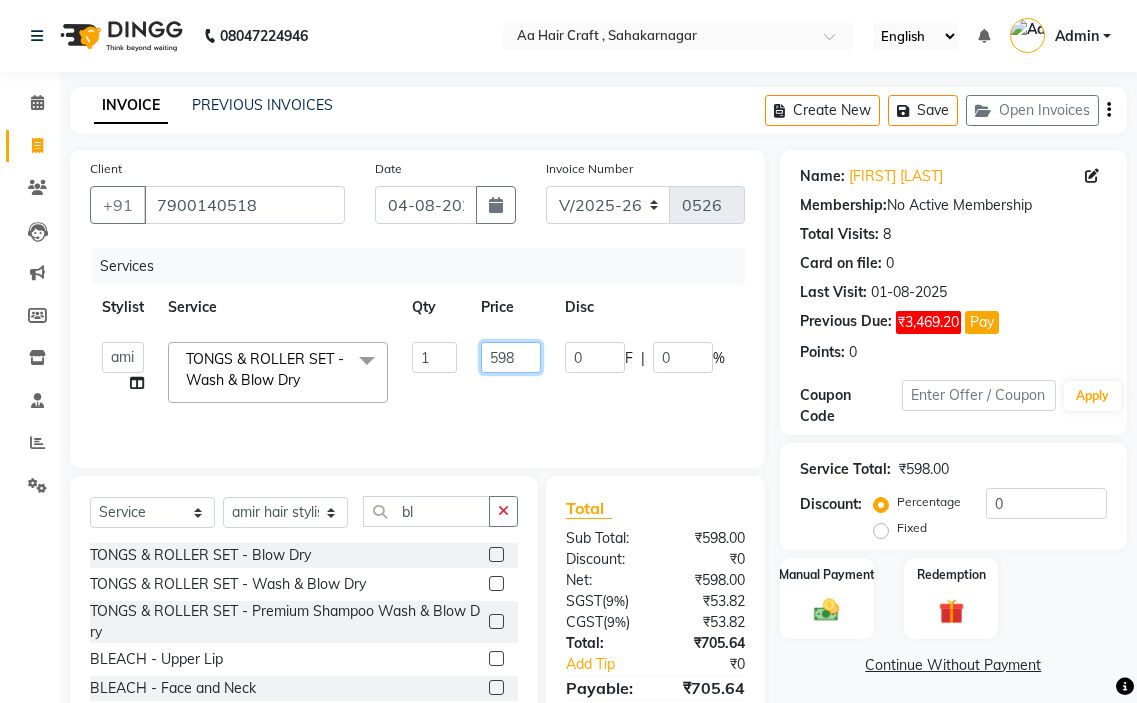 click on "598" 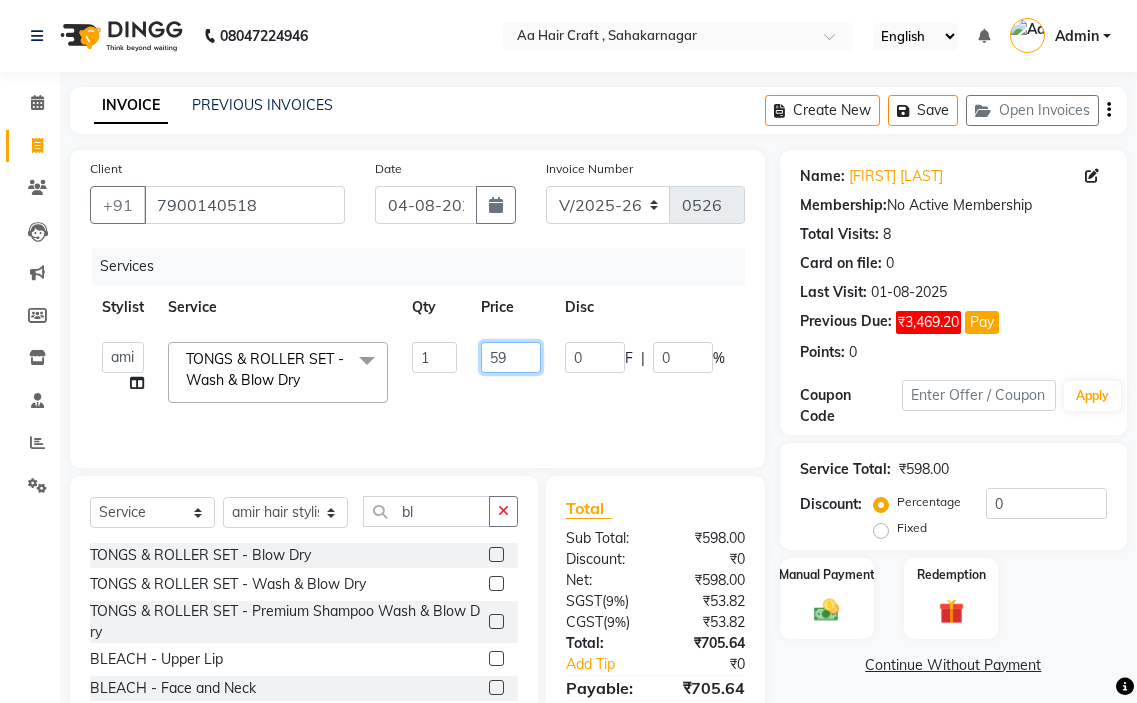 type on "597" 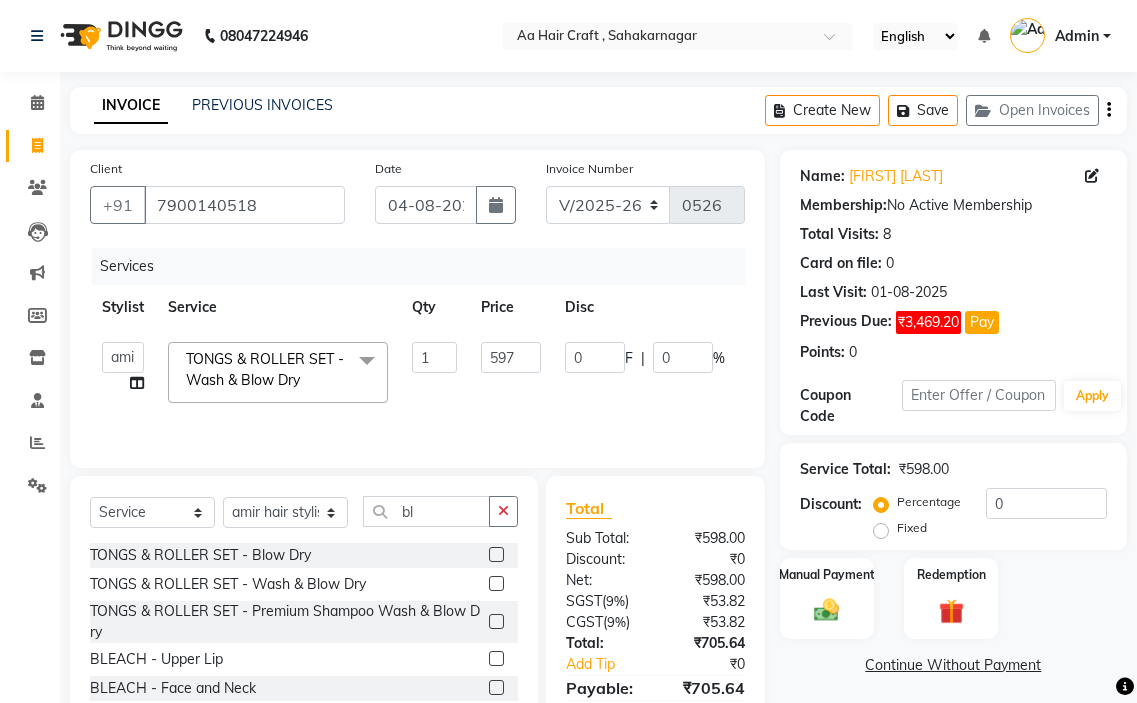 click on "[FIRST] hair stylish   [FIRST]   [FIRST] beautycian   [FIRST] beautycian   [FIRST]   [FIRST]   [FIRST] beauty and hair  TONGS & ROLLER SET - Wash & Blow Dry  x TONGS & ROLLER SET - Shoulder Length TONGS & ROLLER SET - Waist Length TONGS & ROLLER SET - Blow Dry TONGS & ROLLER SET - Wash & Plain Dry TONGS & ROLLER SET - Wash & Blow Dry TONGS & ROLLER SET - Premium Shampoo Wash & Palin Dry TONGS & ROLLER SET - Premium Shampoo Wash & Blow Dry nanoplasty treatment GLOBAL HAIR COLOUR ( WITH AMMONIA ) - Upto Neck GLOBAL HAIR COLOUR ( WITH AMMONIA ) - Upto Sholder GLOBAL HAIR COLOUR ( WITH AMMONIA ) - Upto Mid-back GLOBAL HAIR COLOUR ( WITH AMMONIA ) - Waist & Below GLOBAL HAIR COLOUR ( WITH AMMONIA ) - Root touch up (upto 2 inch) GLOBAL HIGHLIGHTS - Upto Neck GLOBAL HIGHLIGHTS - Upto Sholder GLOBAL HIGHLIGHTS - Upto Mid-back GLOBAL HIGHLIGHTS - Waist & Below GLOBAL HIGHLIGHTS - Crown Highlights GLOBAL HIGHLIGHTS - Highlight Perstreaks & Prelightninh SMOOTHENING / REBONDING - Upto Neck KERATIN - Upto Neck DE TAN - Feet" 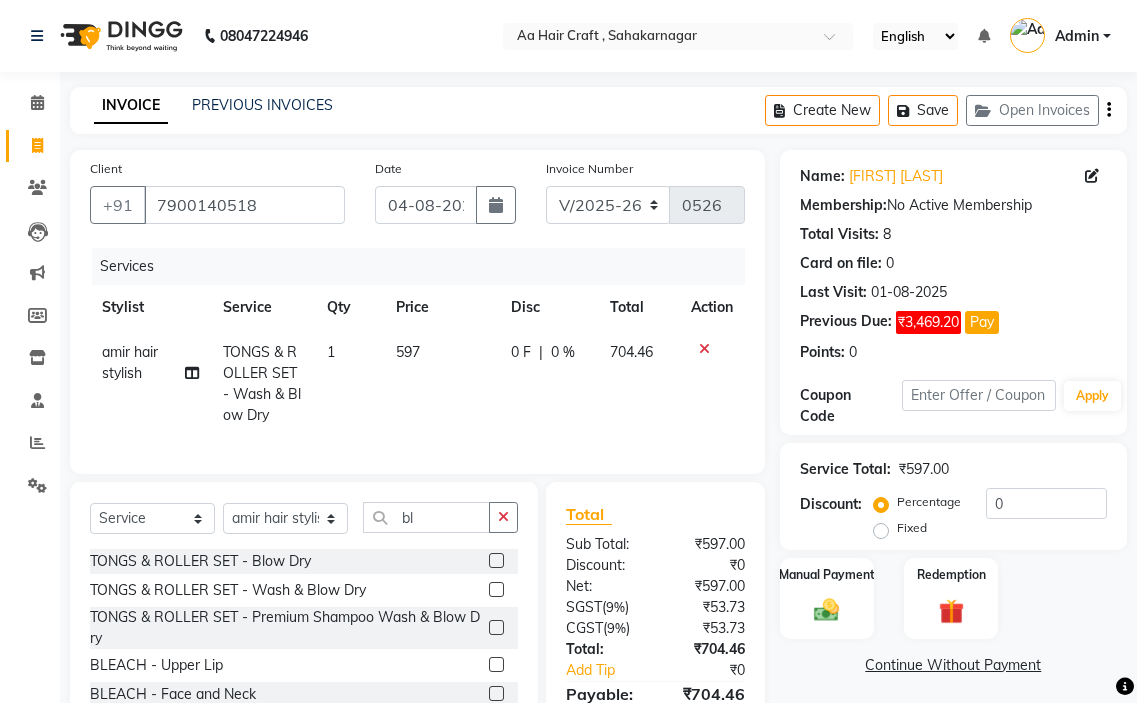 click on "597" 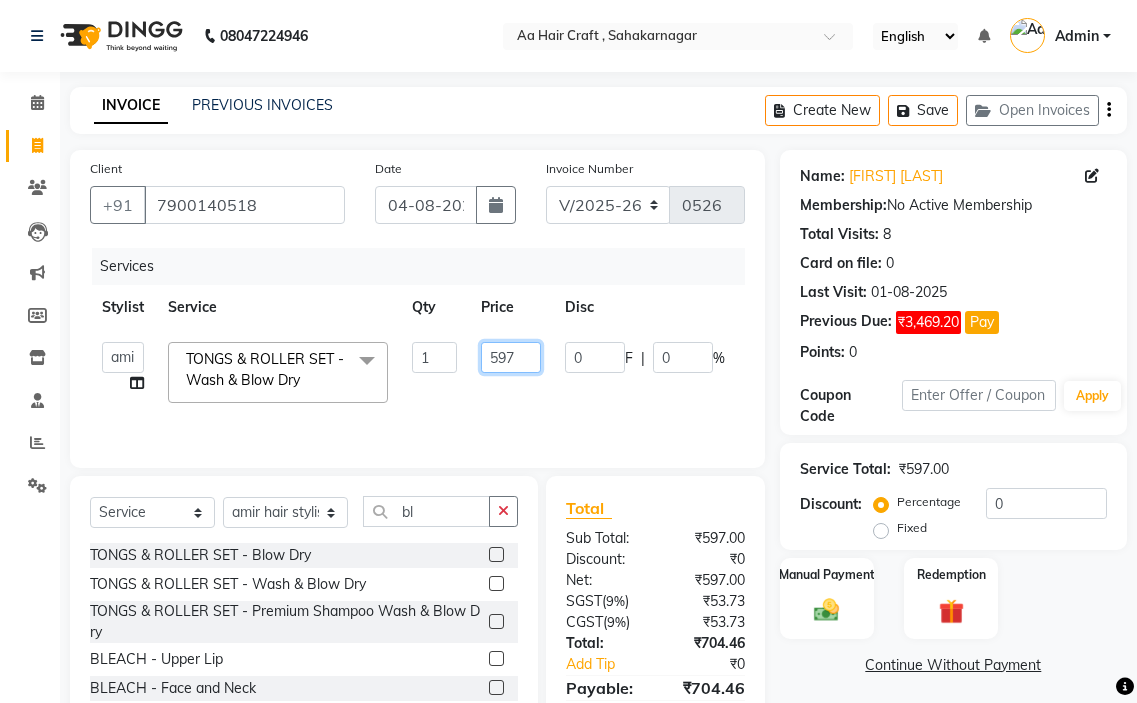 click on "597" 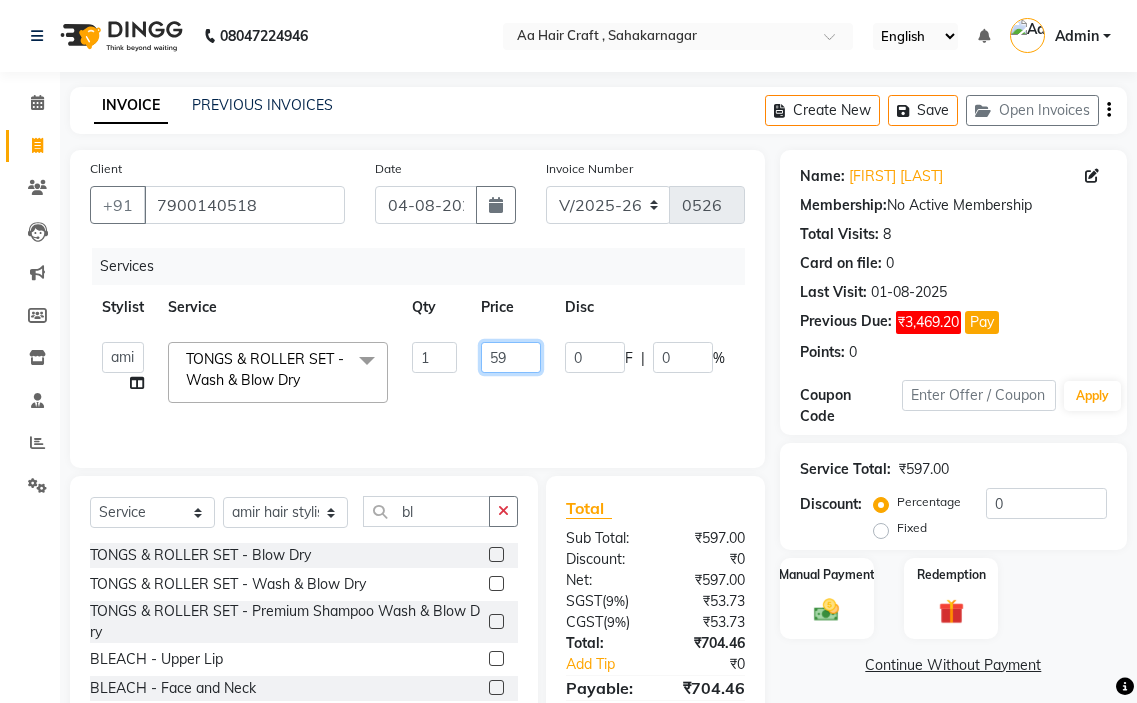 type on "595" 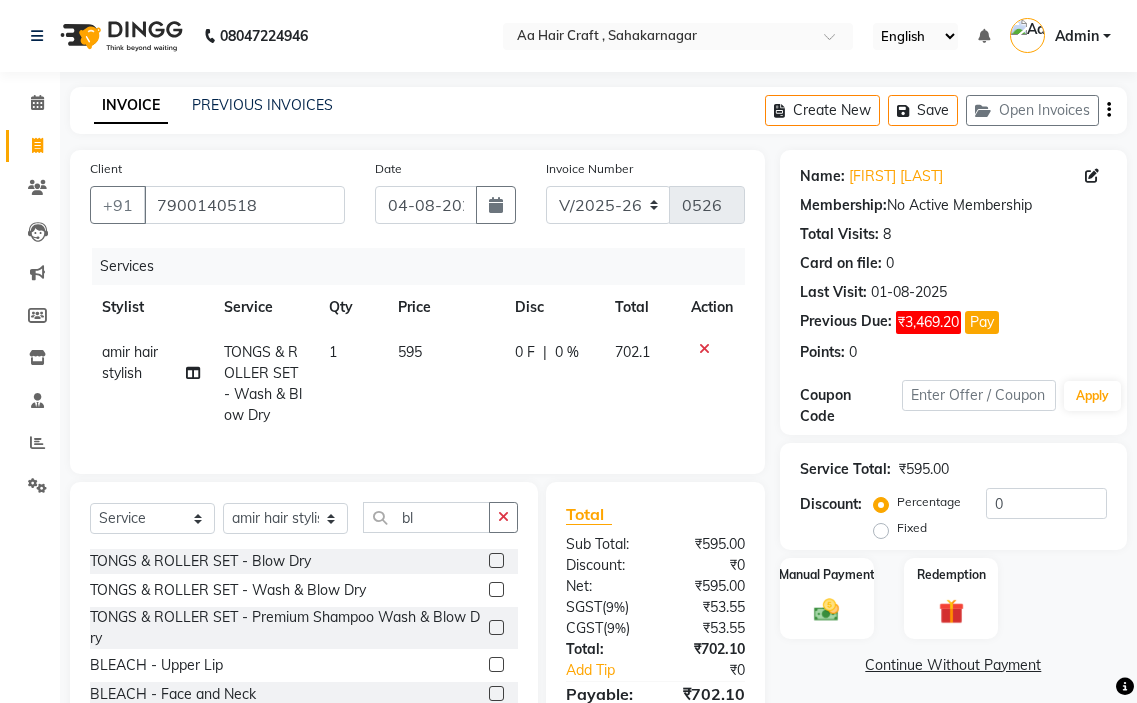 click on "0 F | 0 %" 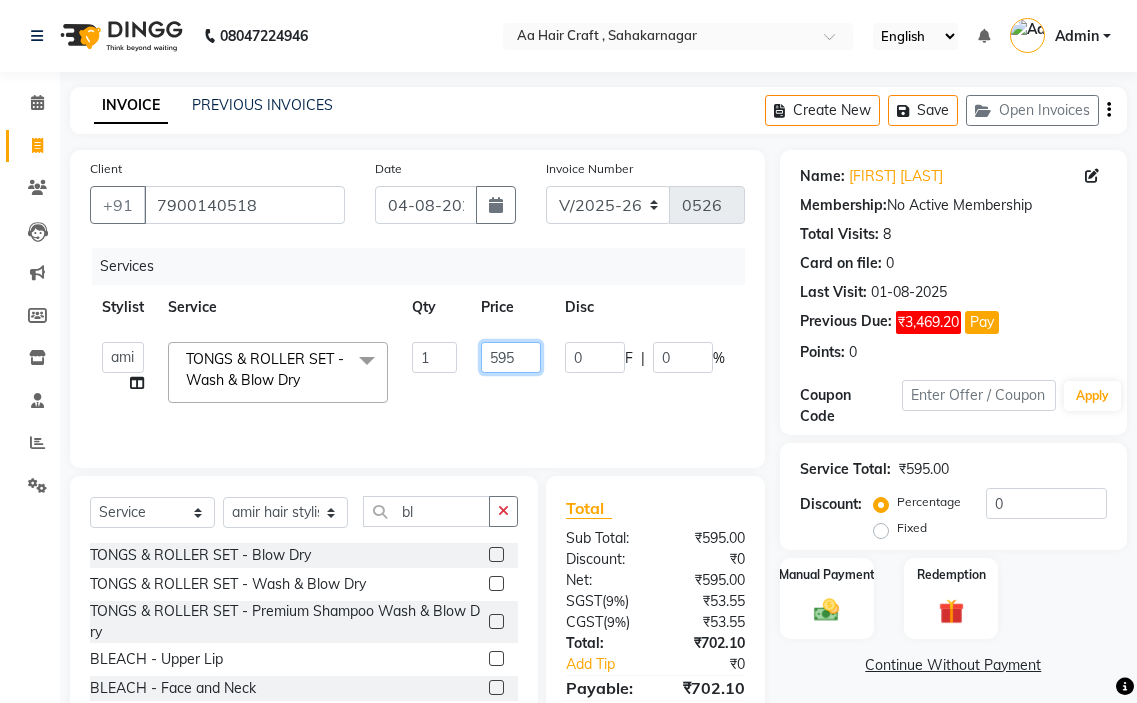 click on "595" 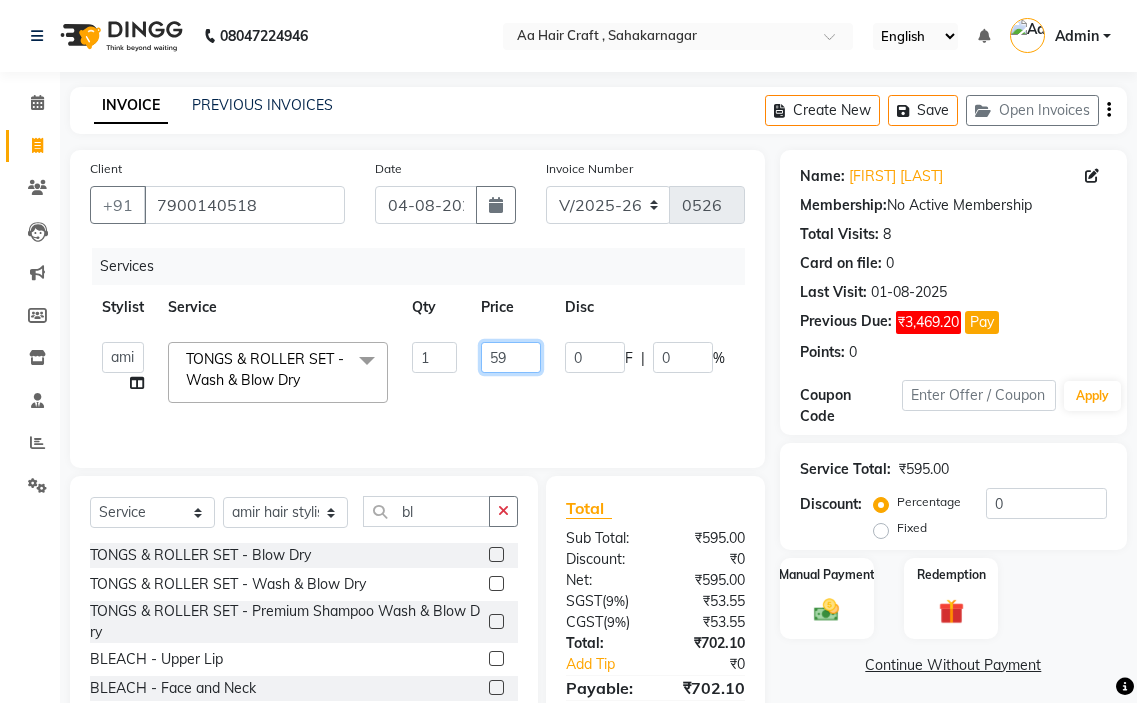 type on "592" 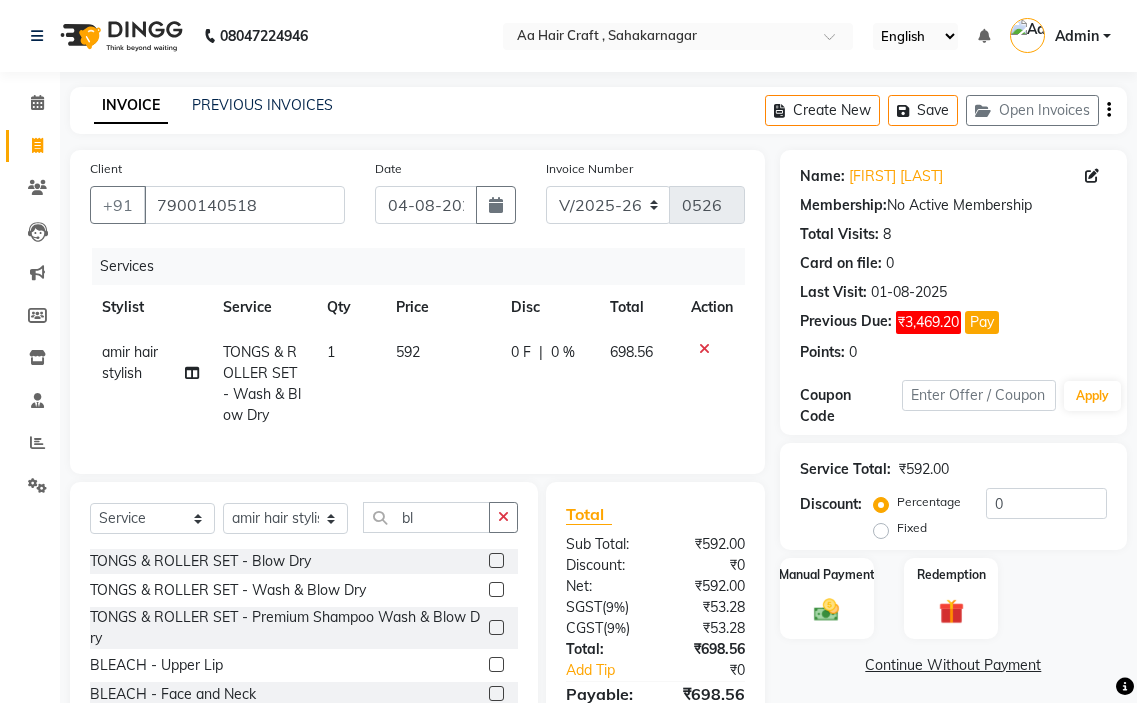 click on "[FIRST] hair stylish TONGS & ROLLER SET - Wash & Blow Dry 1 592 0 F | 0 % 698.56" 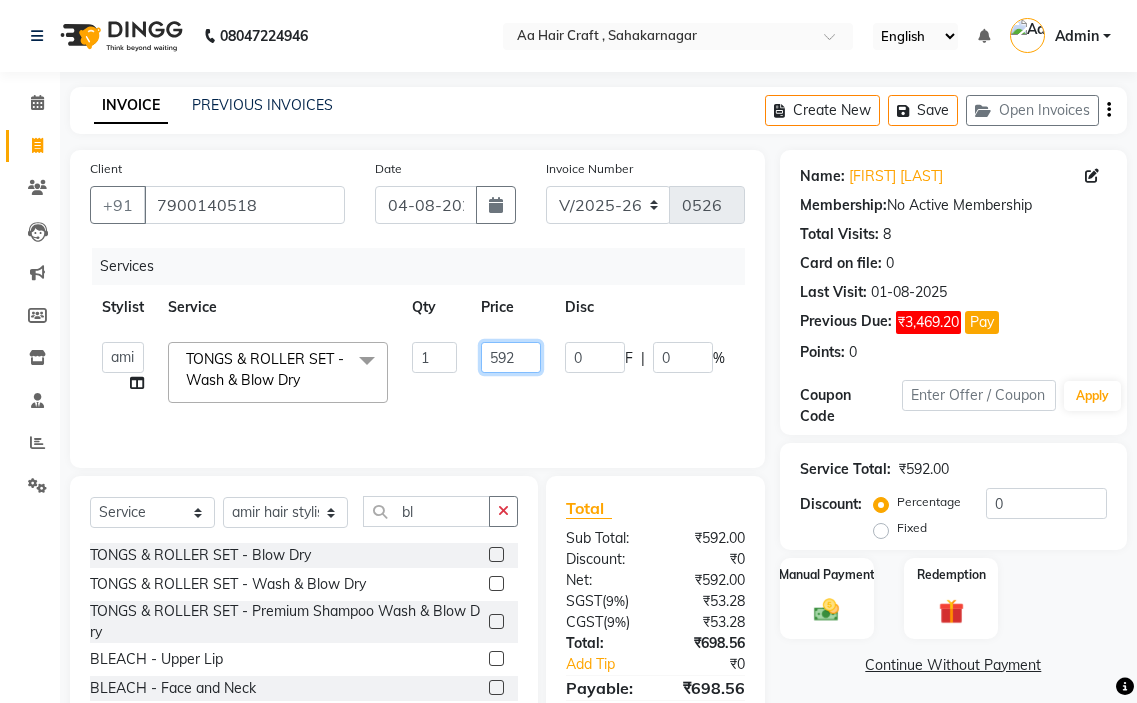 click on "592" 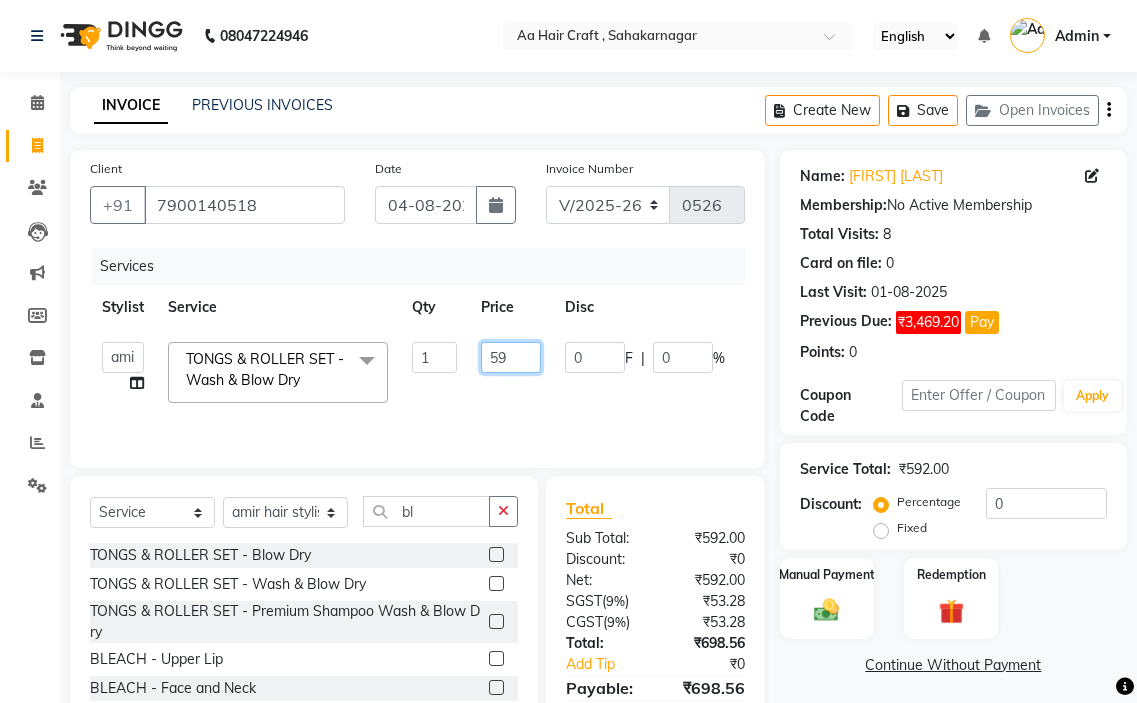 type on "593" 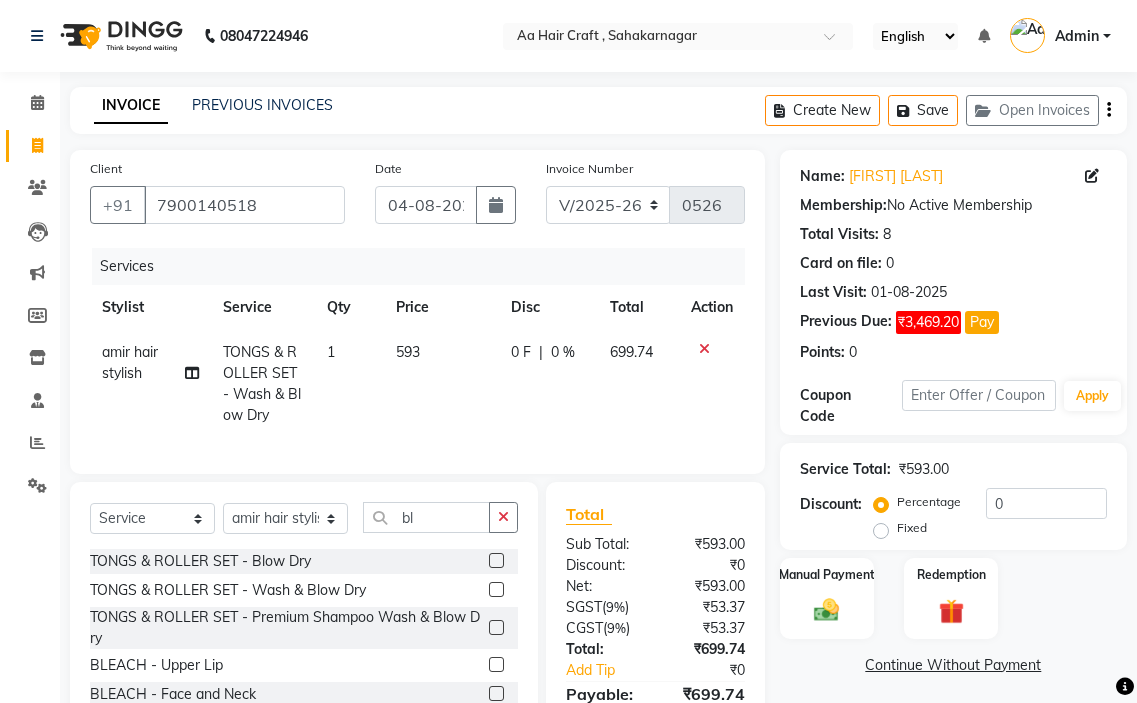 click on "[FIRST] hair stylish TONGS & ROLLER SET - Wash & Blow Dry 1 593 0 F | 0 % 699.74" 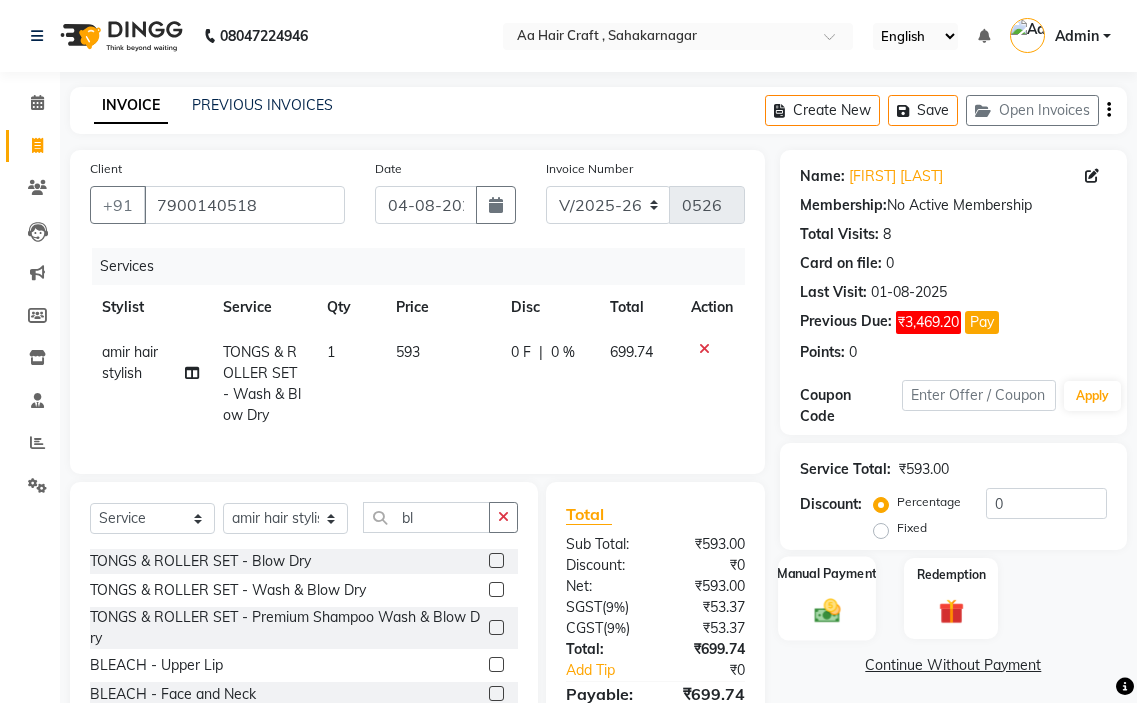 click on "Manual Payment" 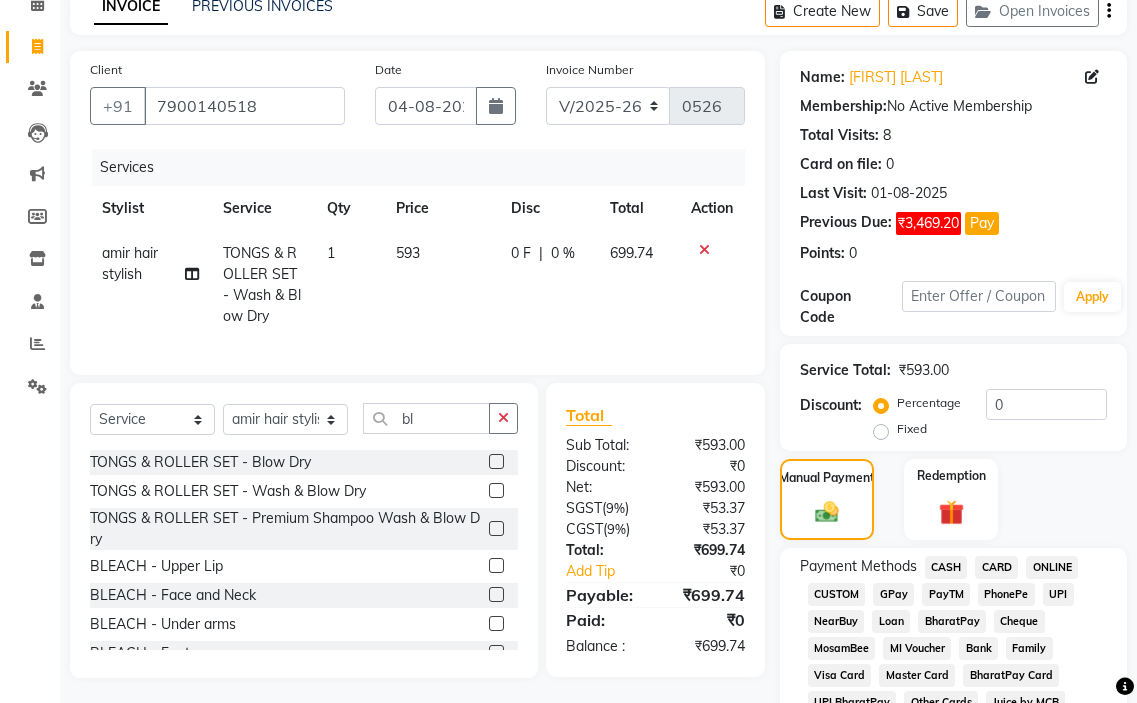 scroll, scrollTop: 100, scrollLeft: 0, axis: vertical 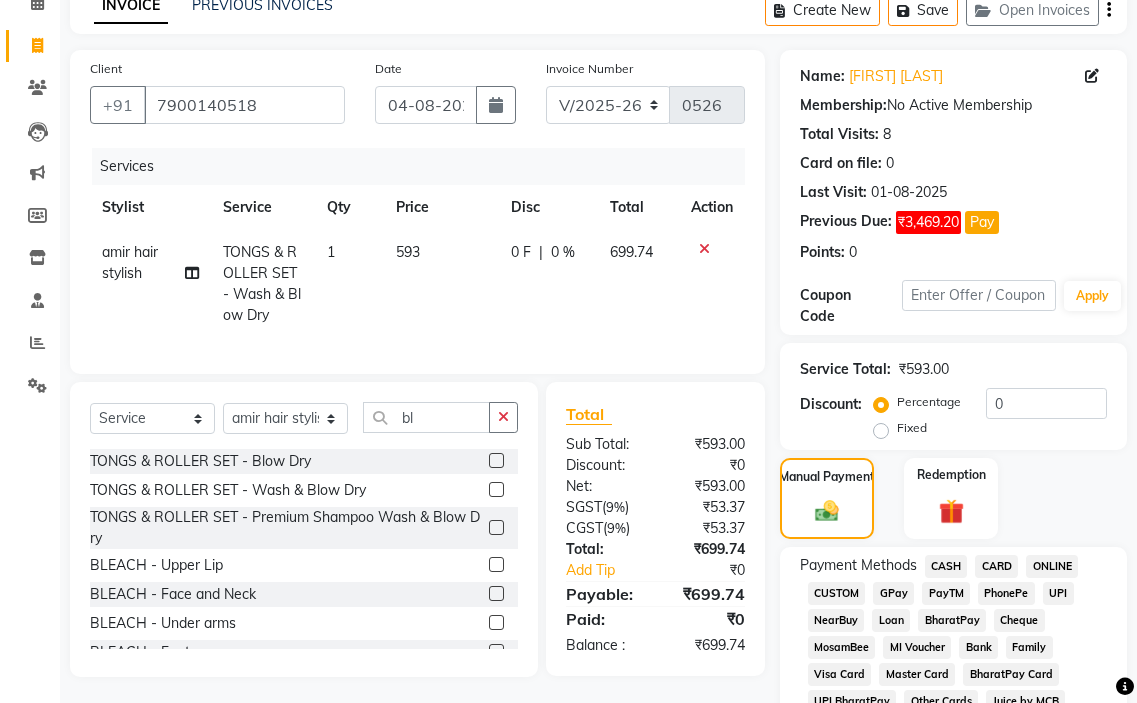 click on "GPay" 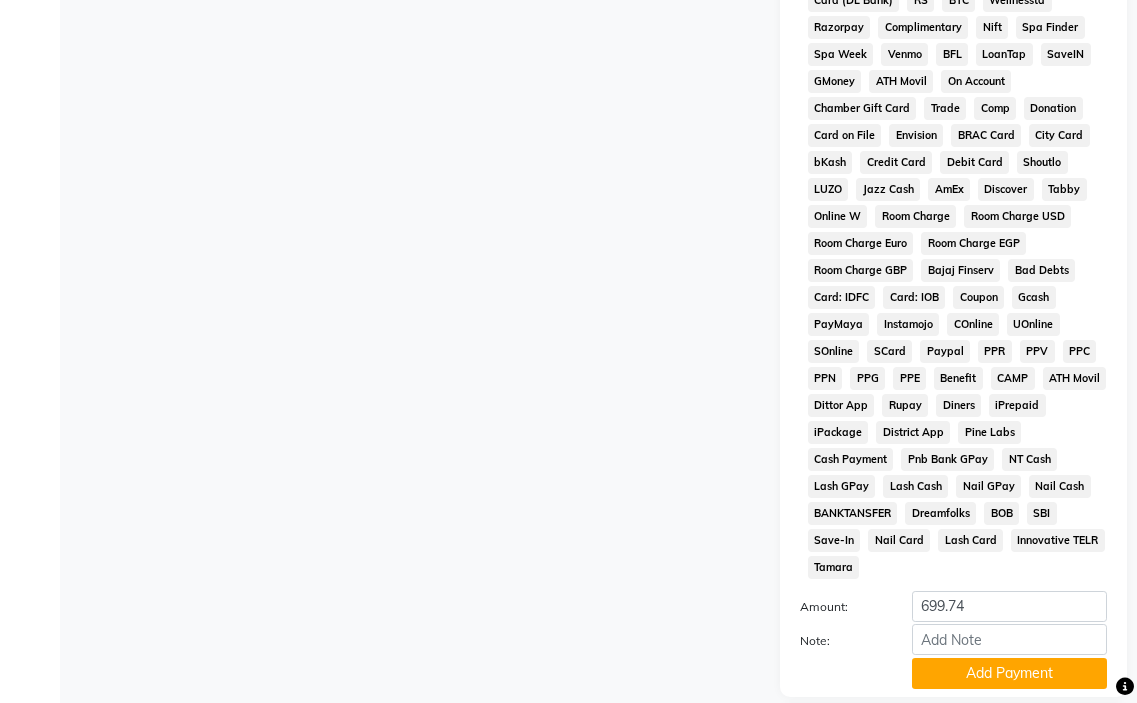 scroll, scrollTop: 1068, scrollLeft: 0, axis: vertical 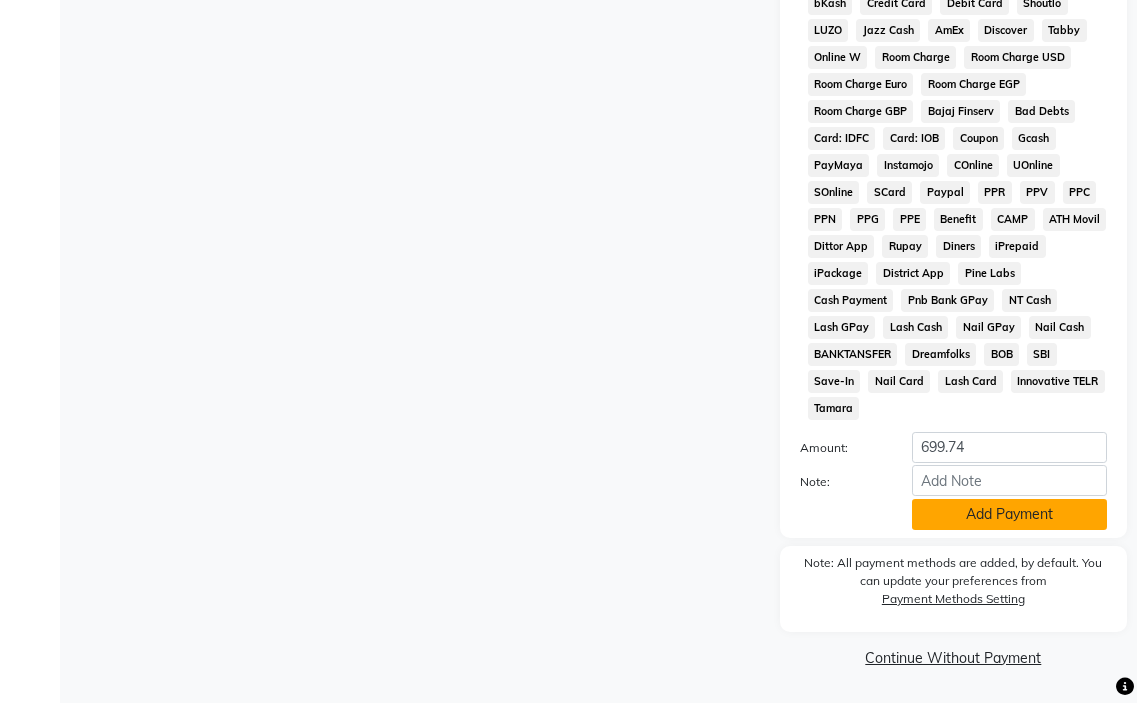 click on "Add Payment" 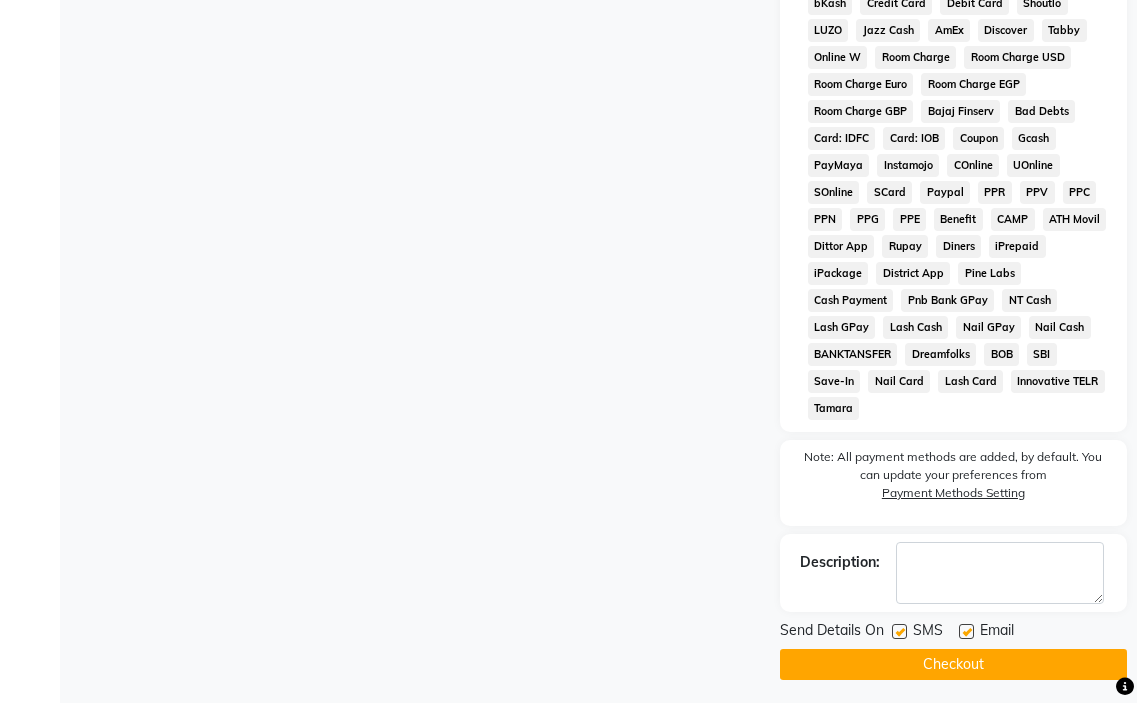 click 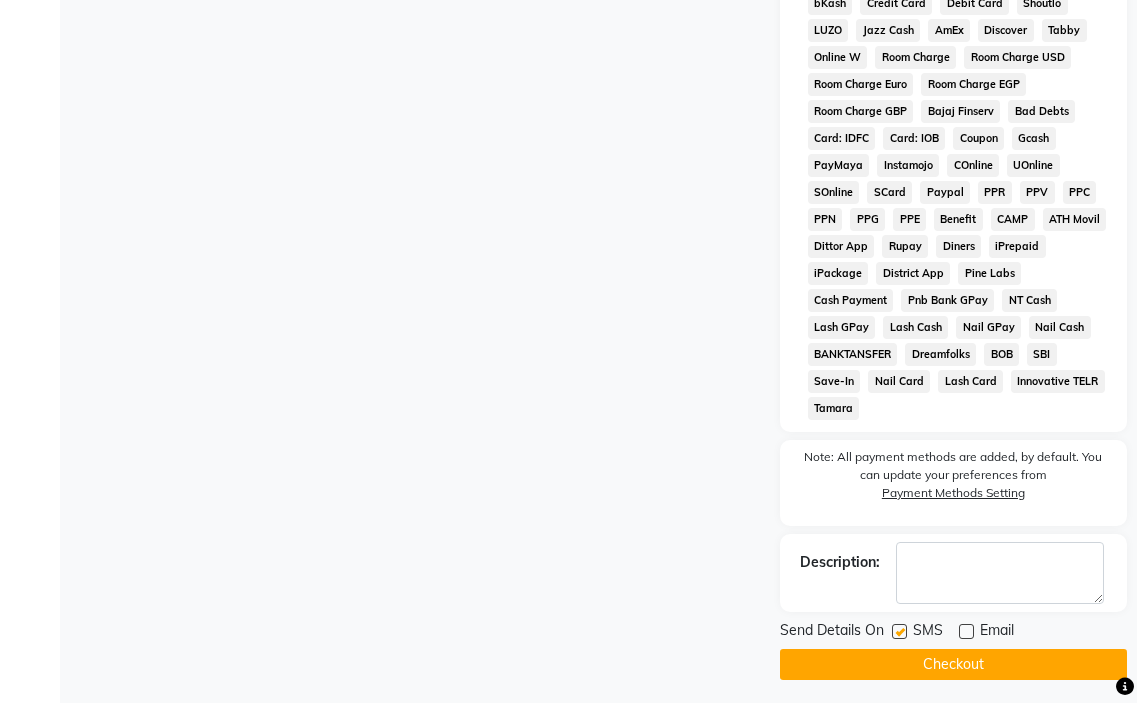click on "Checkout" 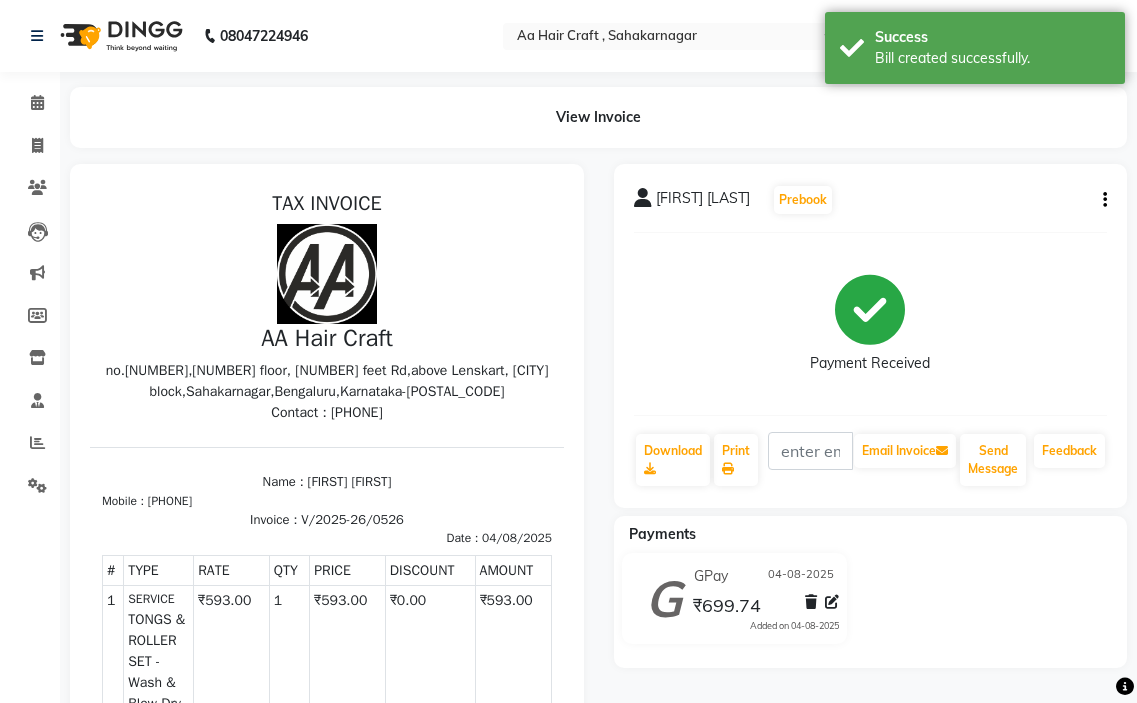 scroll, scrollTop: 0, scrollLeft: 0, axis: both 